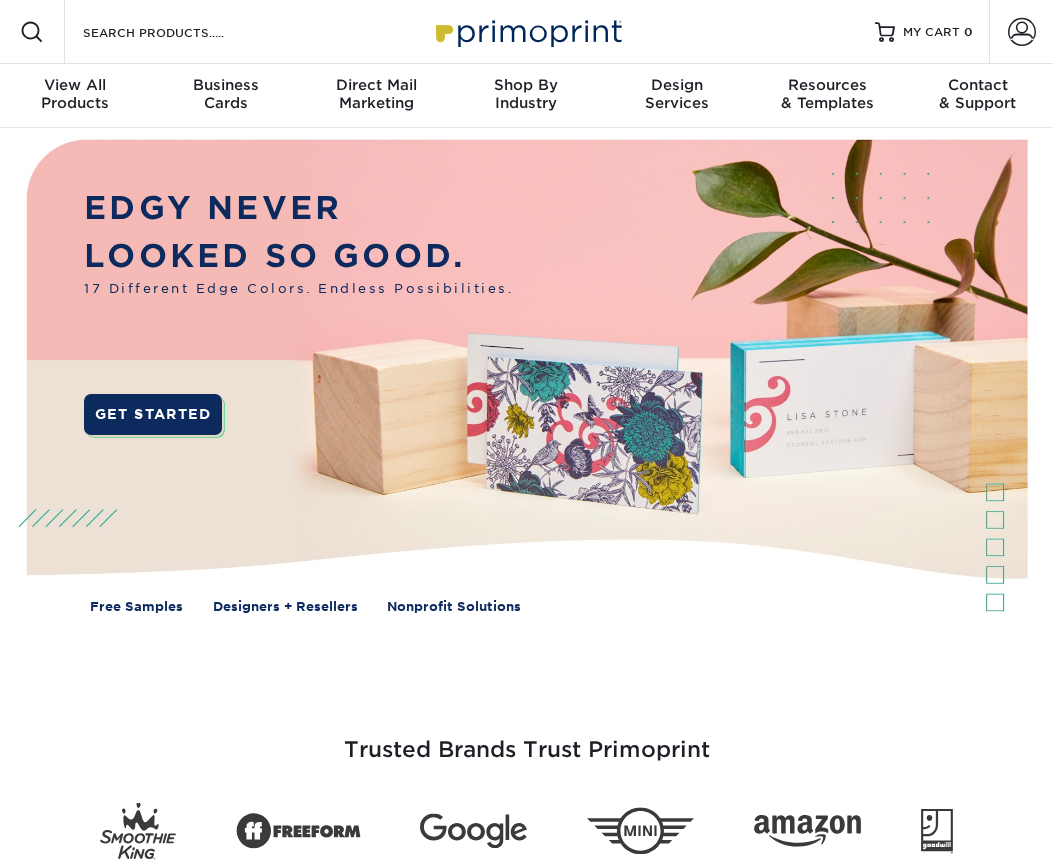 scroll, scrollTop: 0, scrollLeft: 0, axis: both 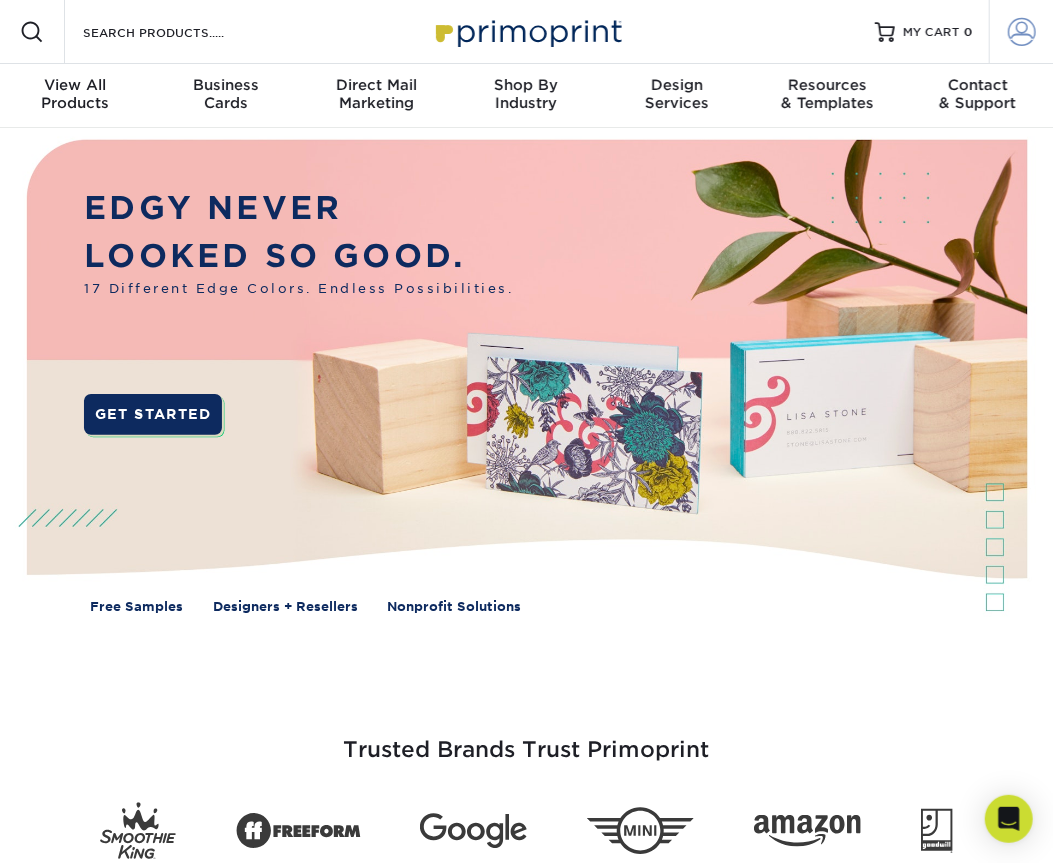 click at bounding box center [1022, 32] 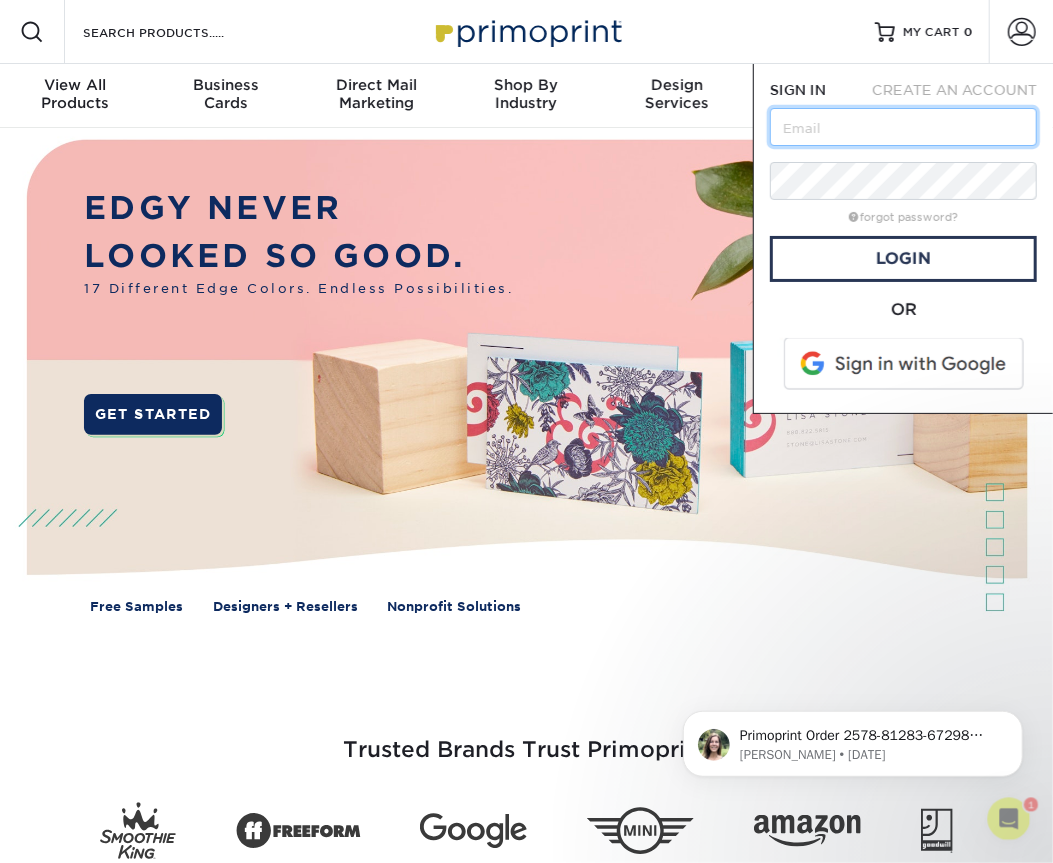 scroll, scrollTop: 0, scrollLeft: 0, axis: both 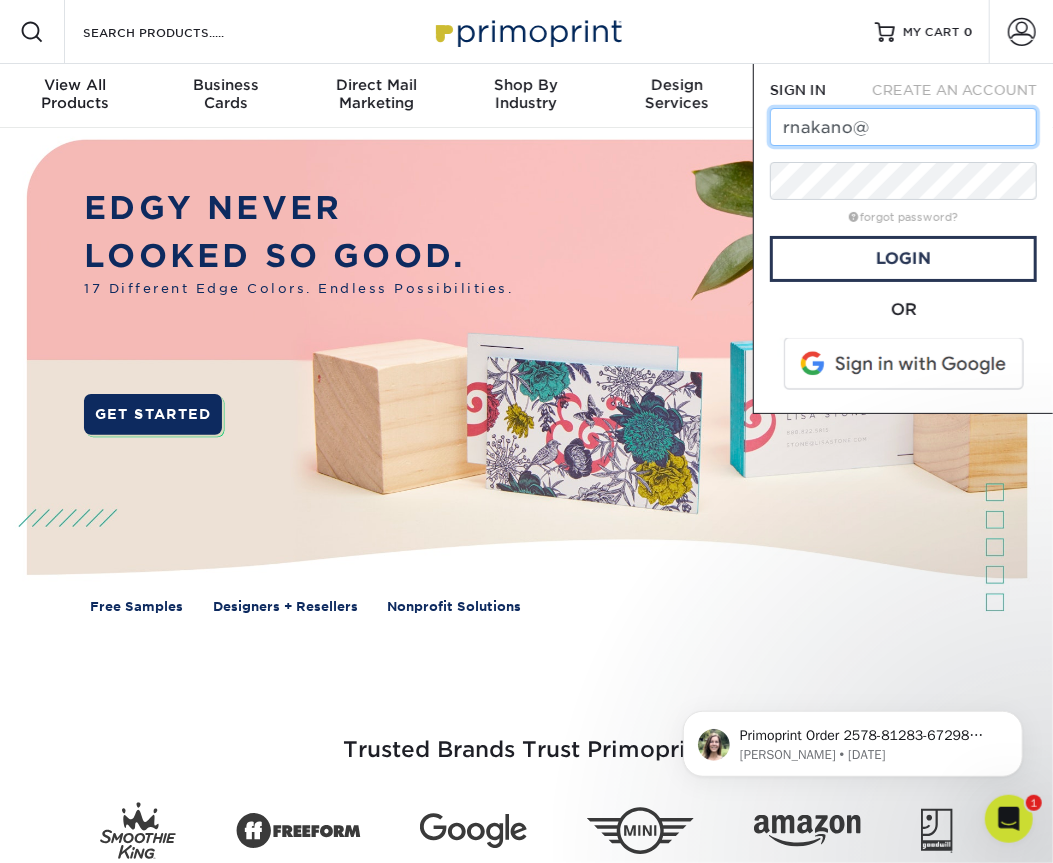 type on "rnakano@goldengateaudubon.org" 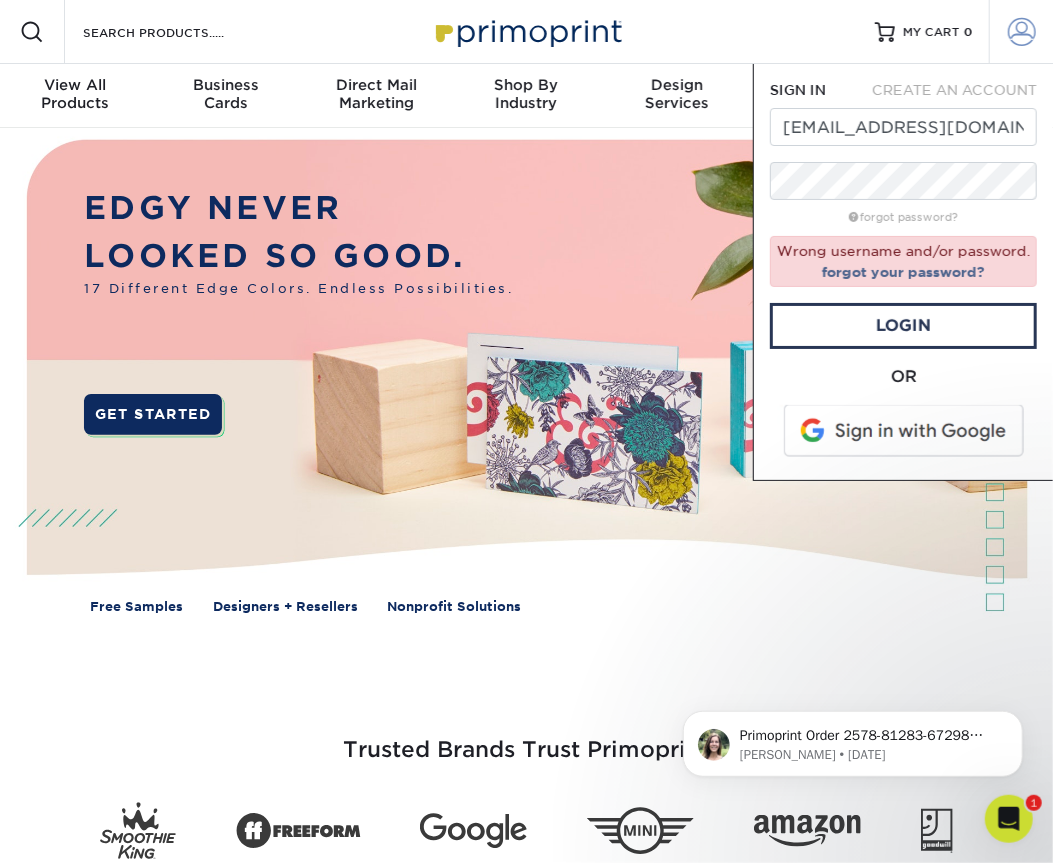 click at bounding box center [1022, 32] 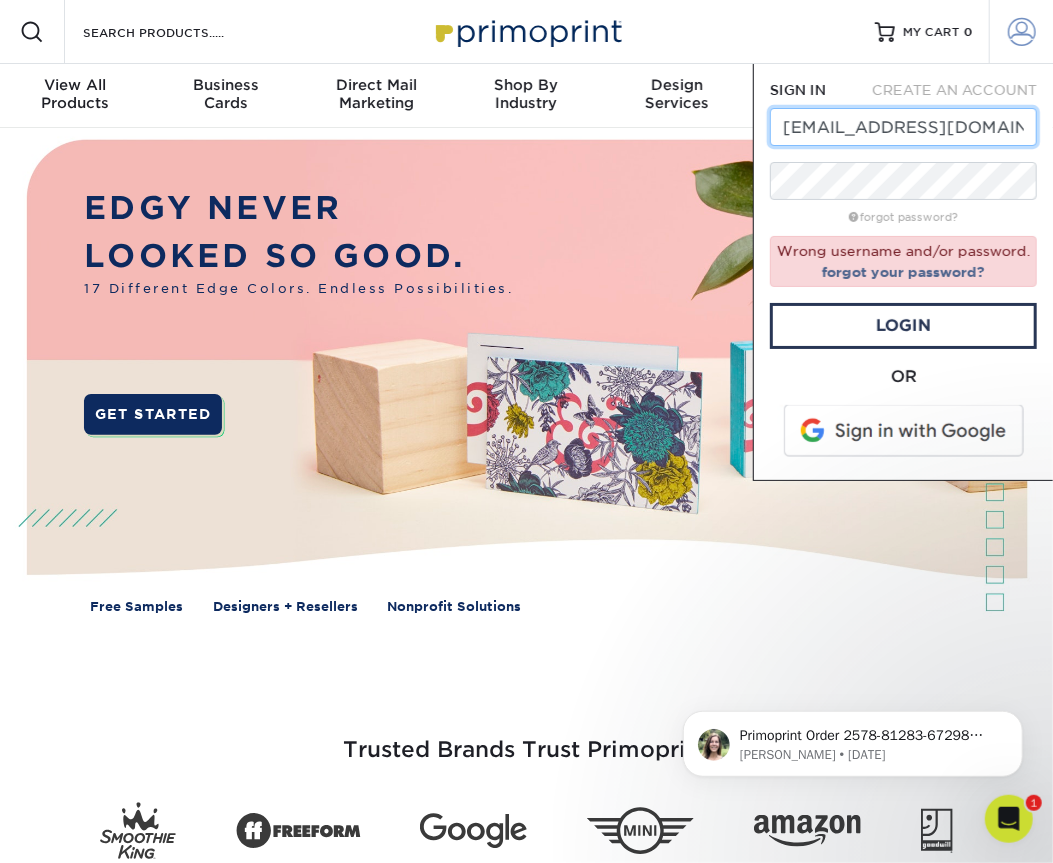 scroll, scrollTop: 0, scrollLeft: 45, axis: horizontal 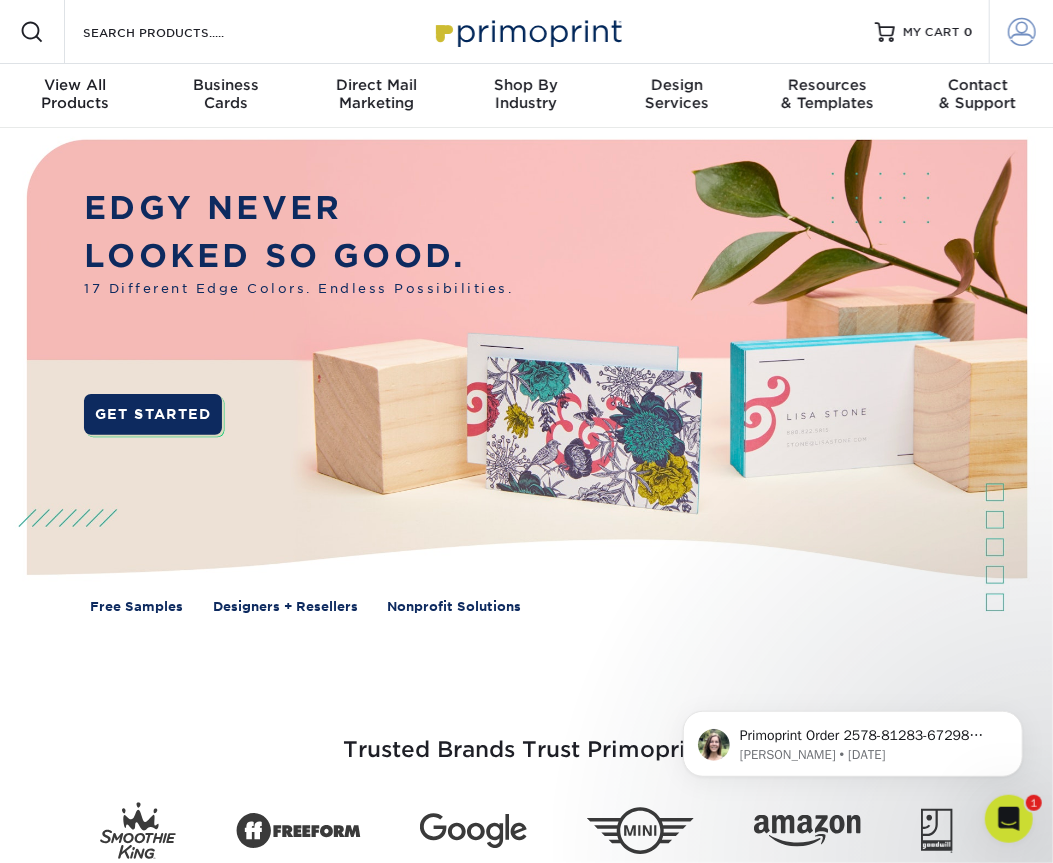 click at bounding box center (1022, 32) 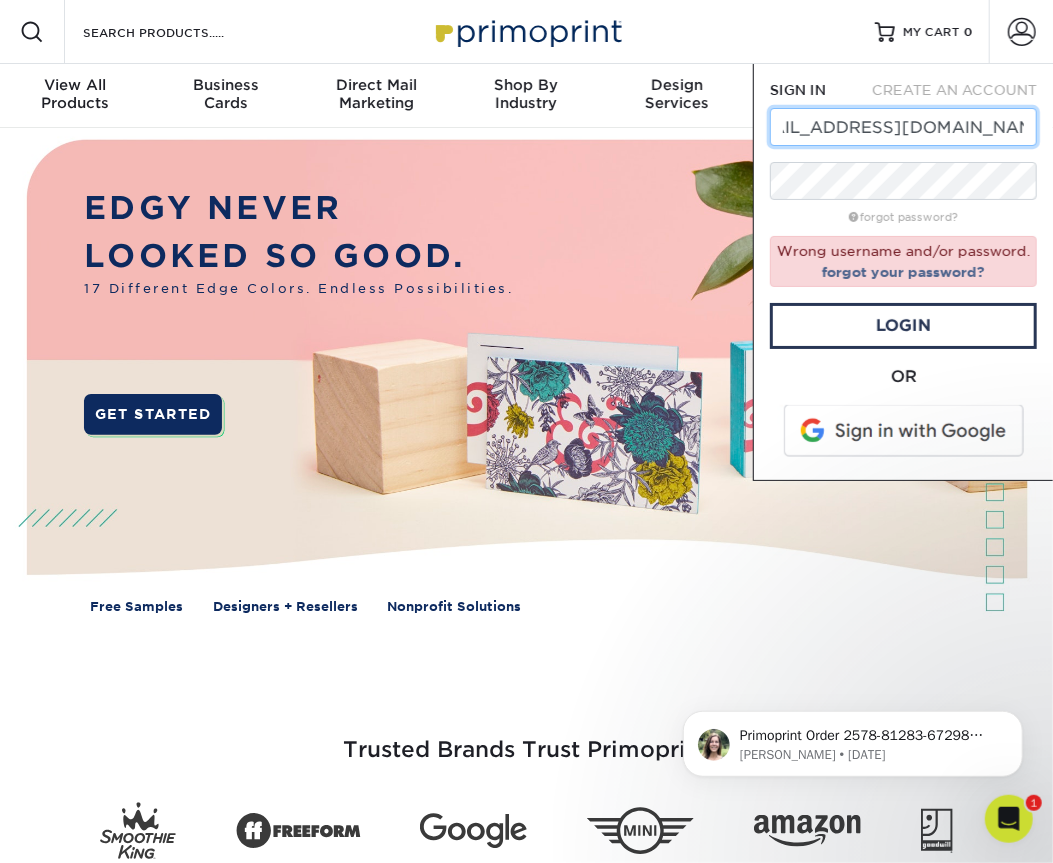 click on "rnakano@goldengateaudubon.org" at bounding box center (903, 127) 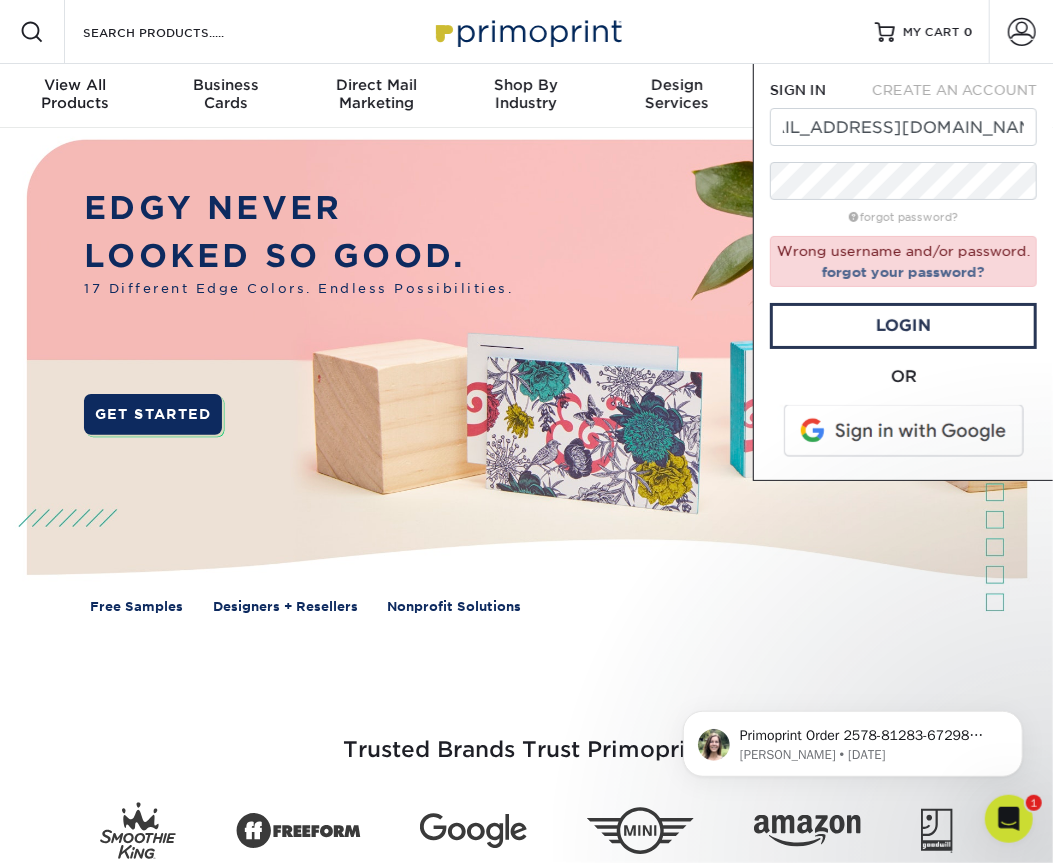 click at bounding box center (905, 431) 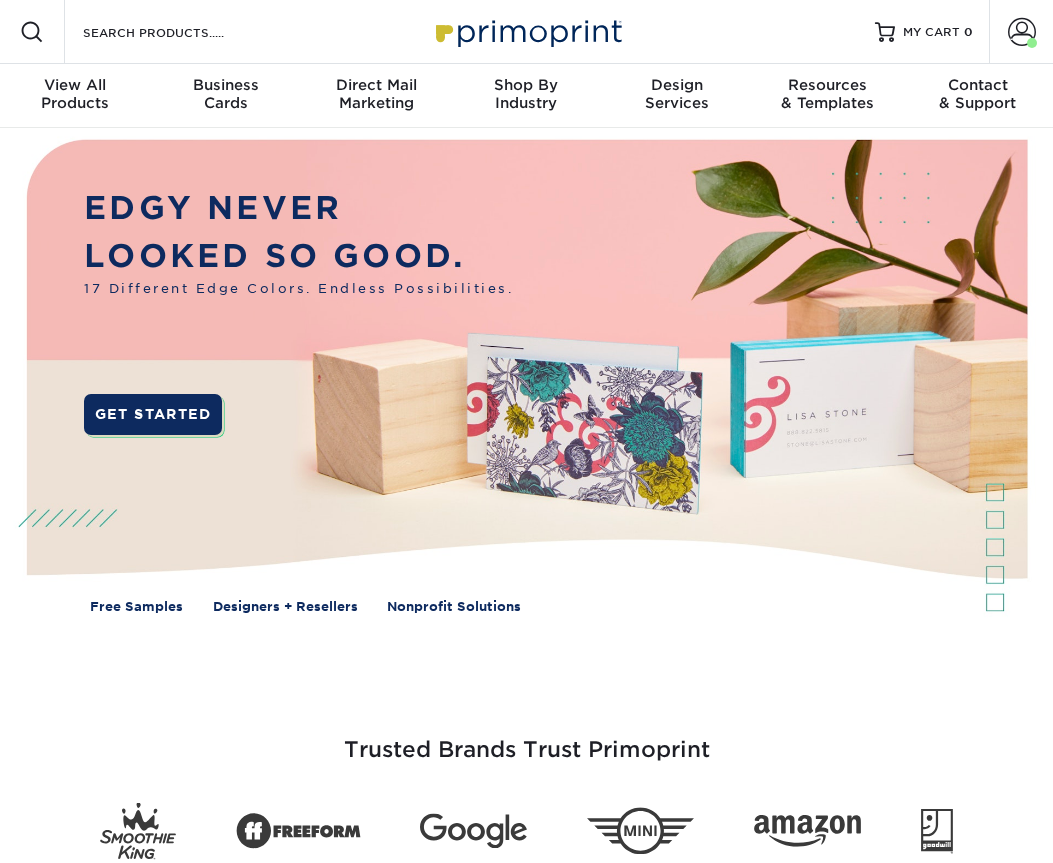 scroll, scrollTop: 0, scrollLeft: 0, axis: both 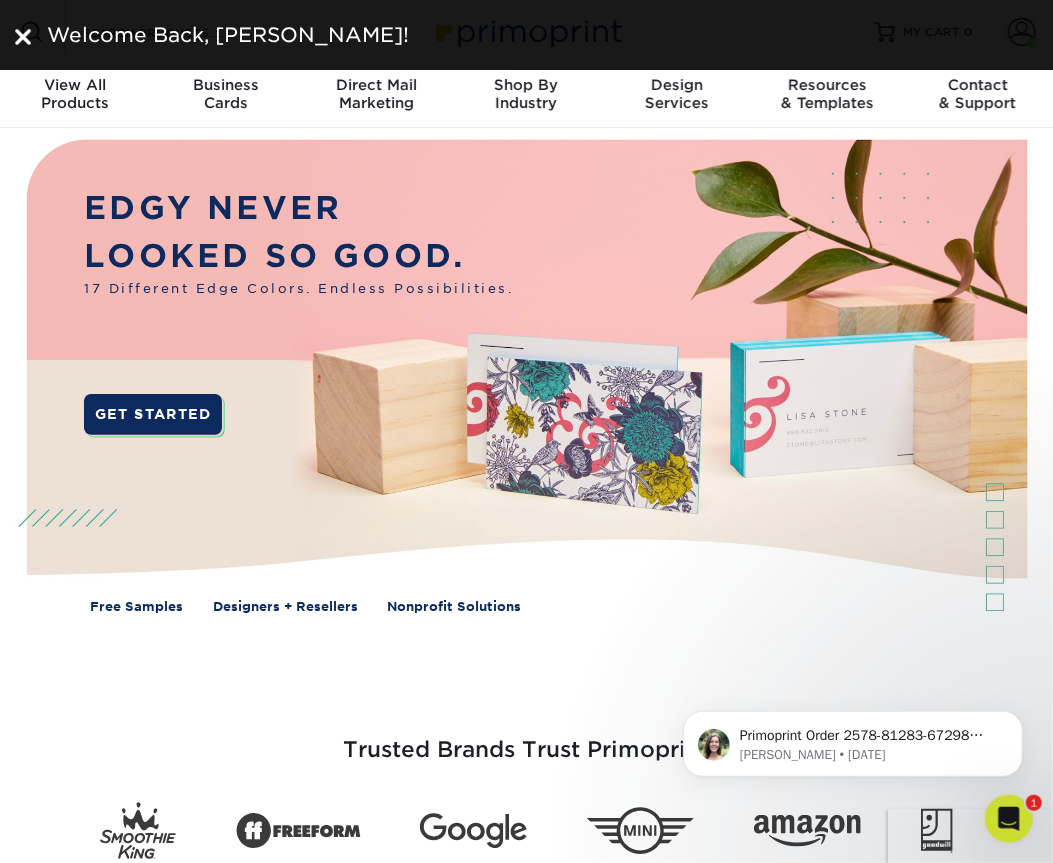 click at bounding box center (23, 37) 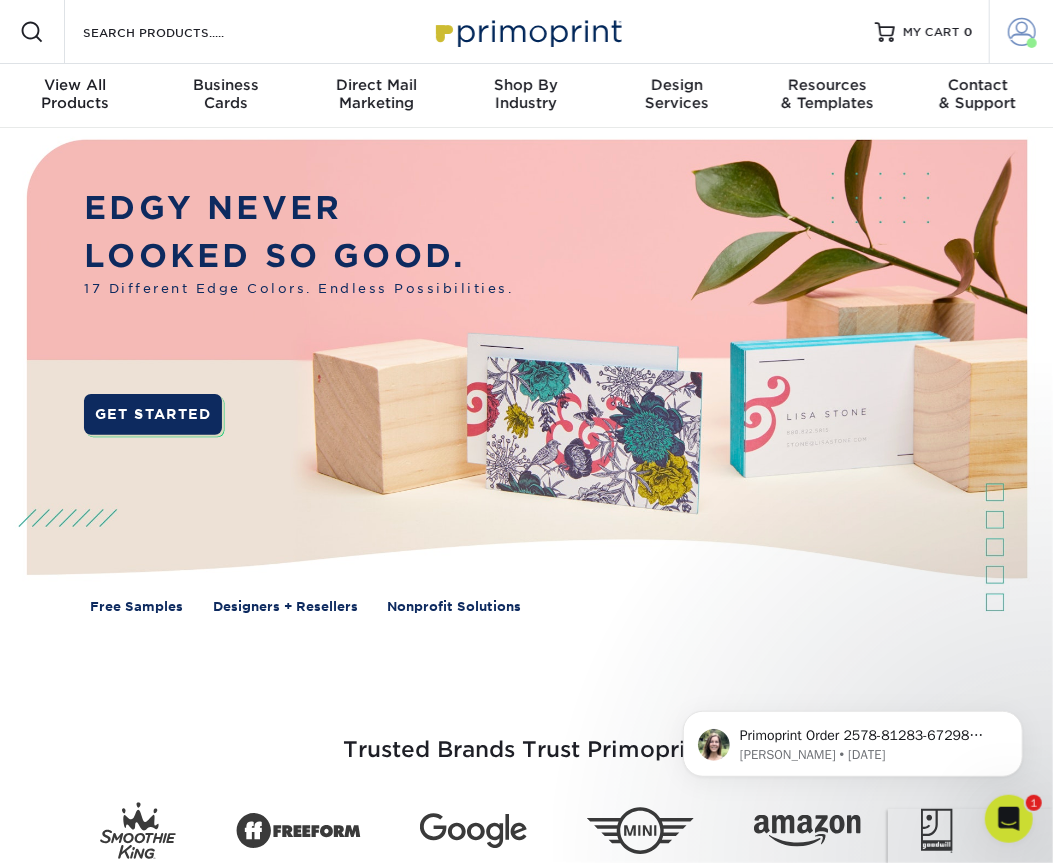 click at bounding box center [1022, 32] 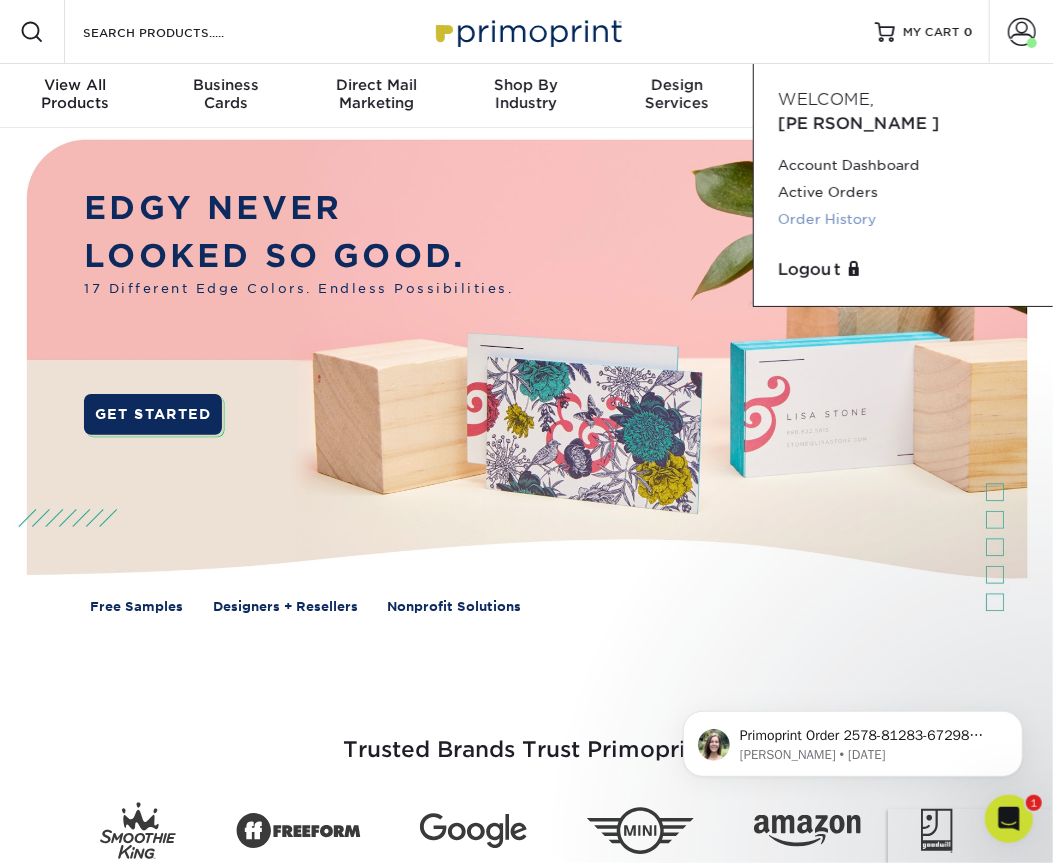 click on "Order History" at bounding box center [903, 219] 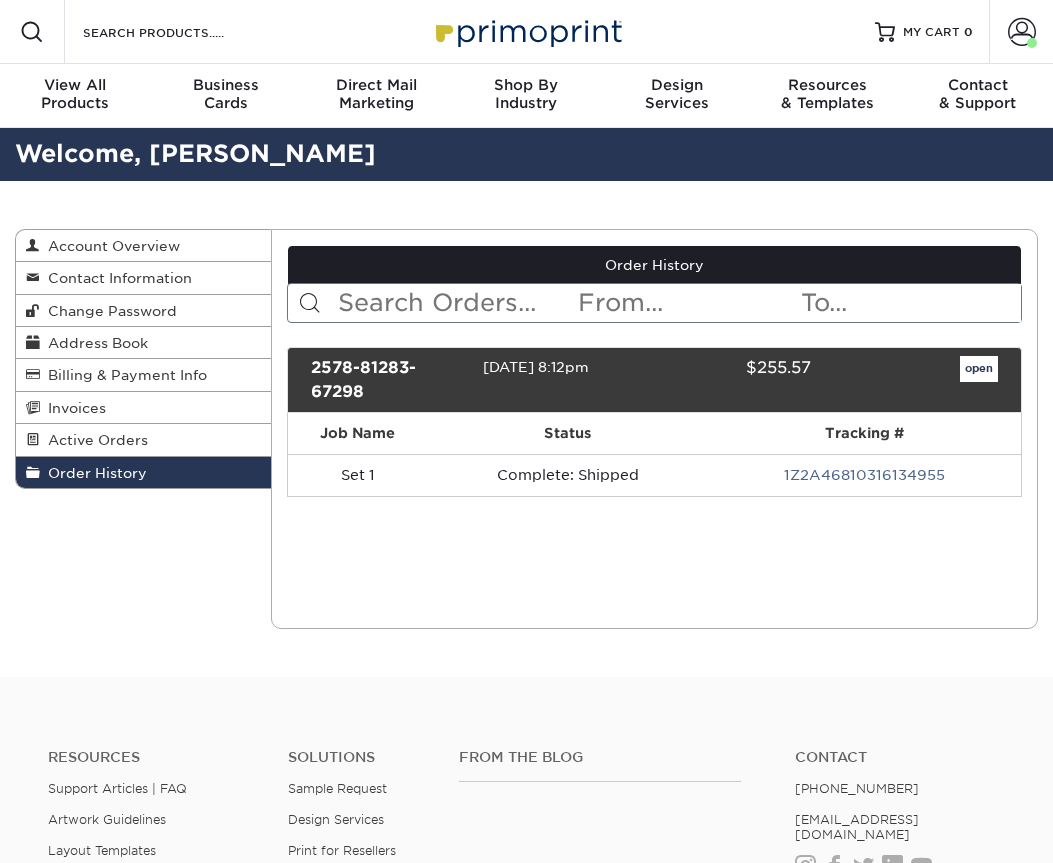 scroll, scrollTop: 0, scrollLeft: 0, axis: both 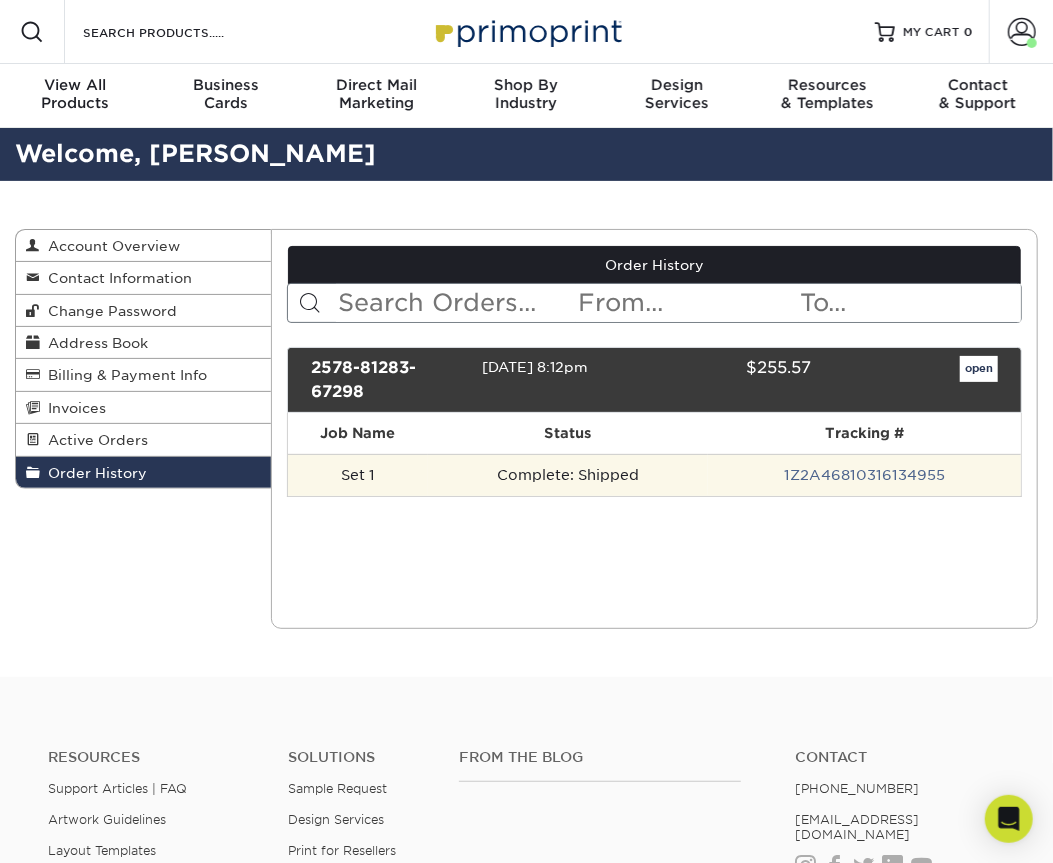 click on "Set 1" at bounding box center [358, 475] 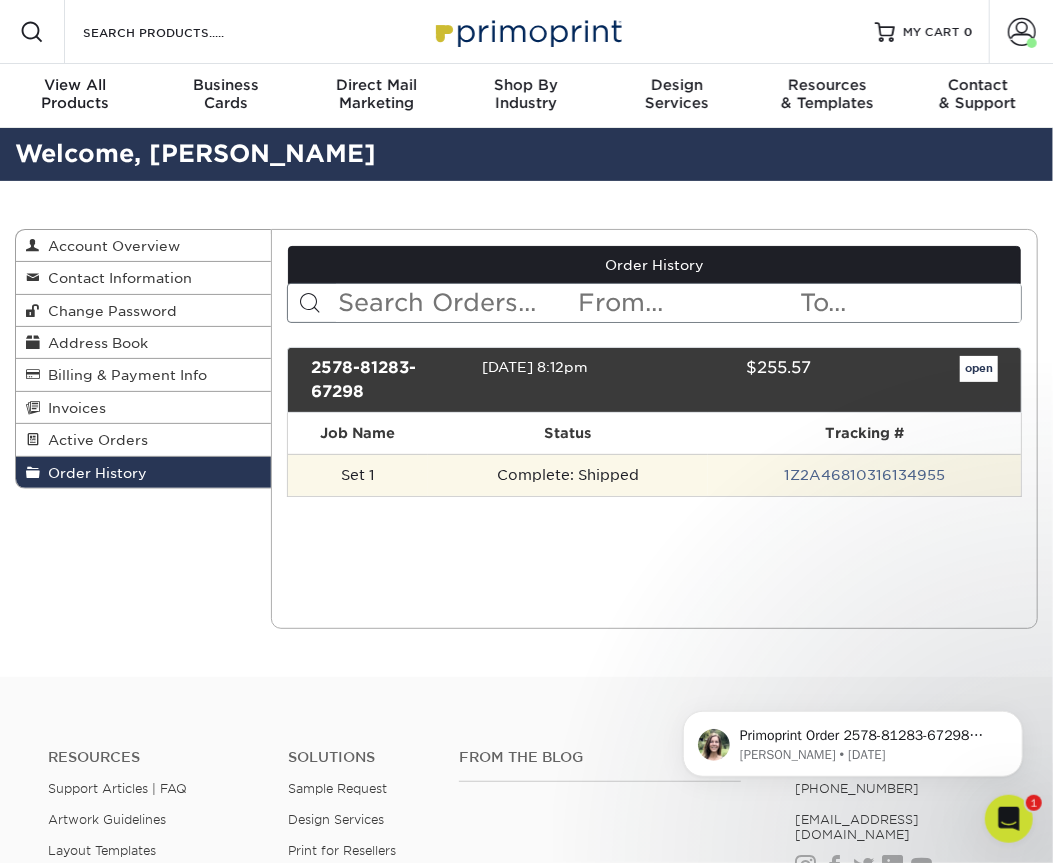 scroll, scrollTop: 0, scrollLeft: 0, axis: both 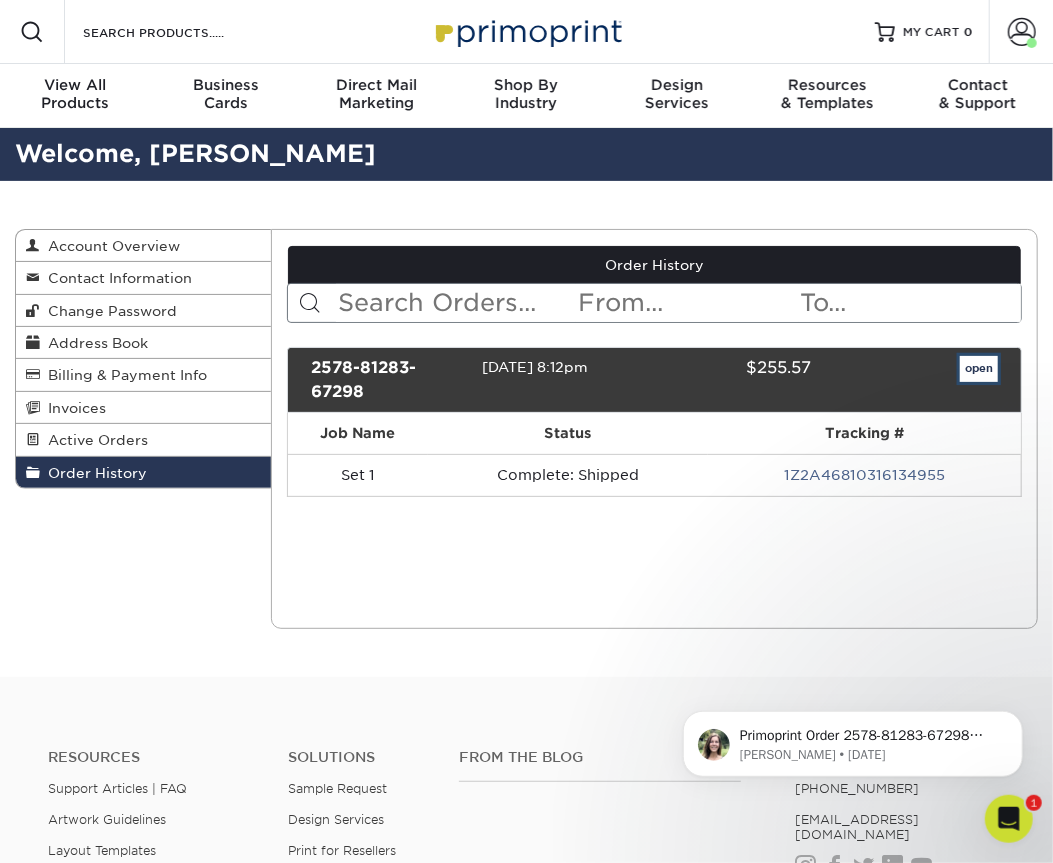 click on "open" at bounding box center (979, 369) 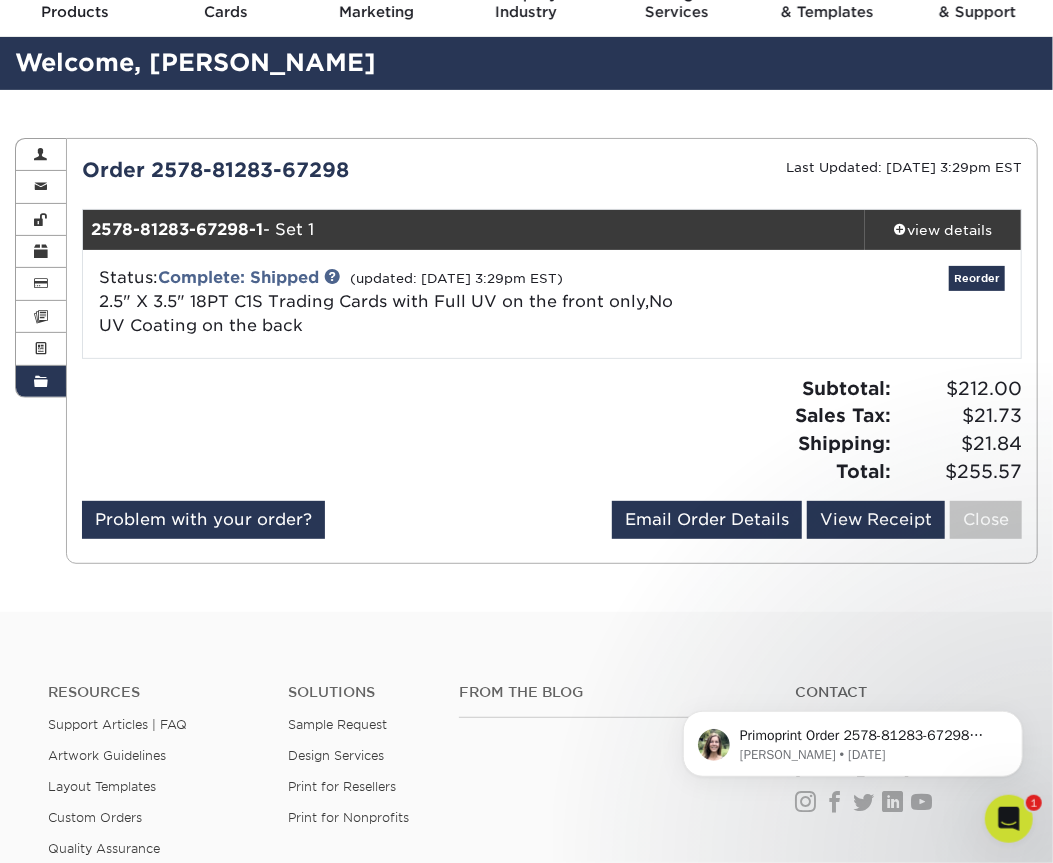 scroll, scrollTop: 0, scrollLeft: 0, axis: both 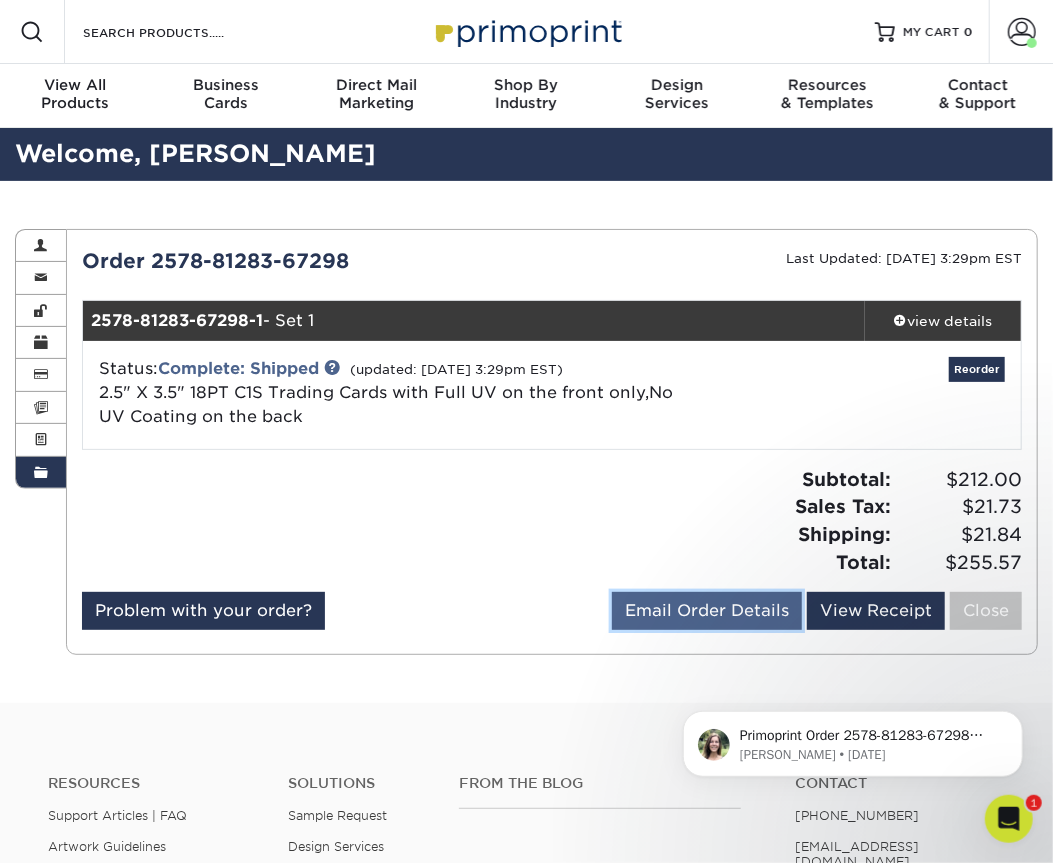 click on "Email Order Details" at bounding box center (707, 611) 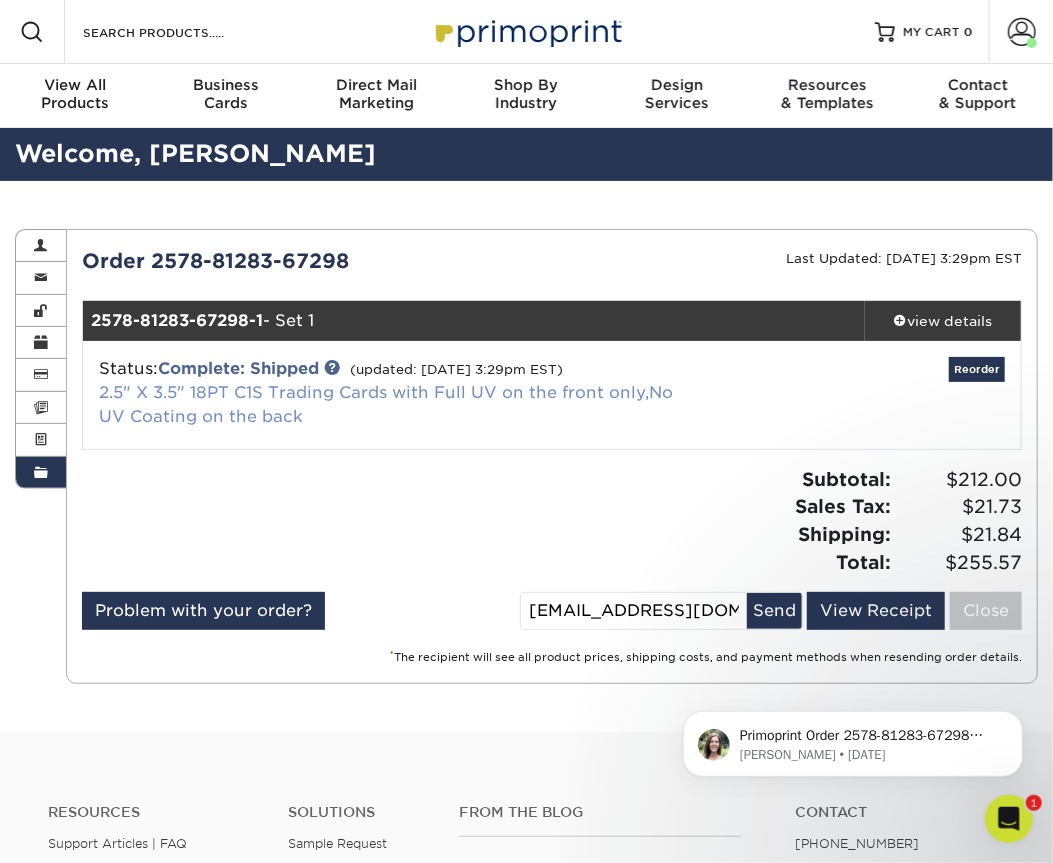 click on "2.5" X 3.5" 18PT C1S Trading Cards with Full UV on the front only,No UV Coating on the back" at bounding box center [386, 404] 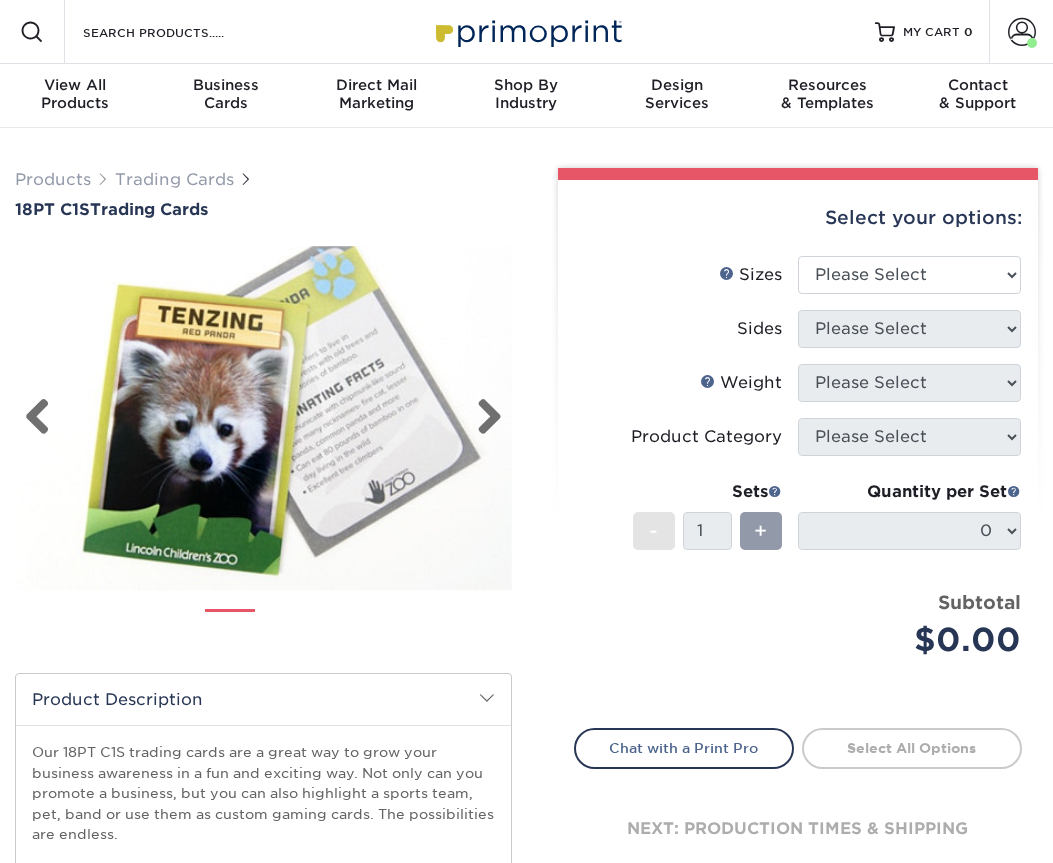 scroll, scrollTop: 0, scrollLeft: 0, axis: both 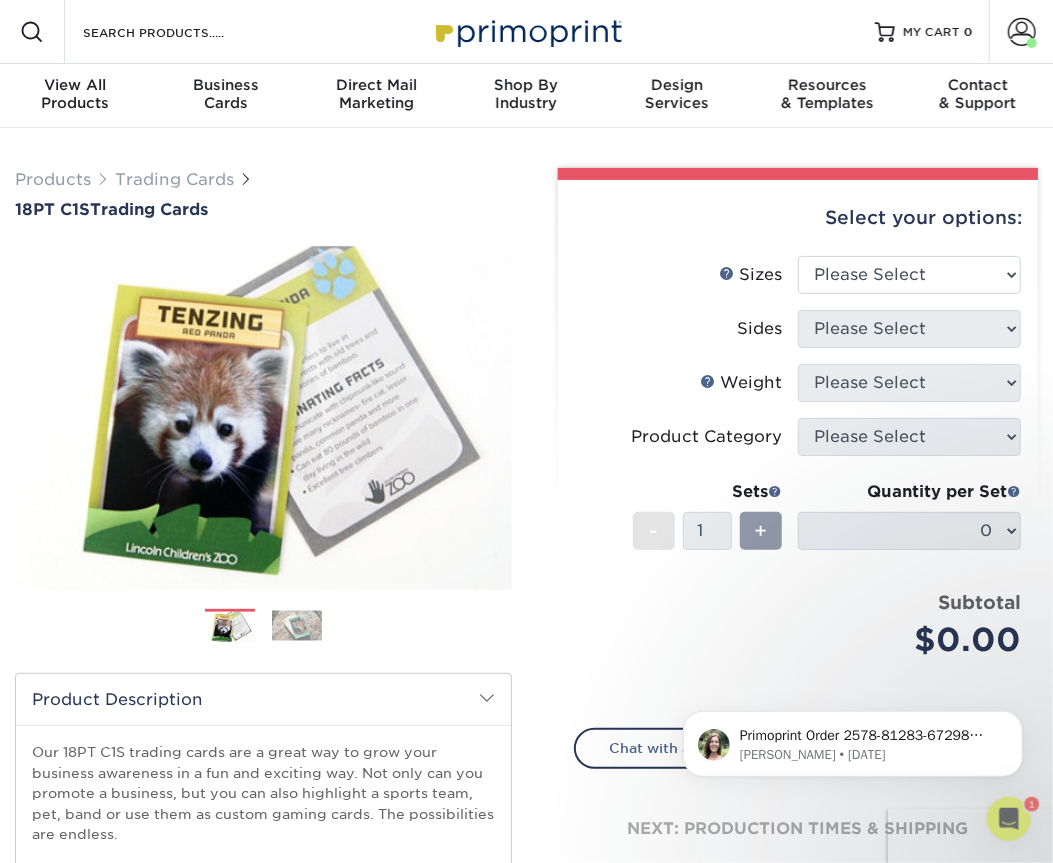 click on "Price per set
$0.00" at bounding box center (686, 627) 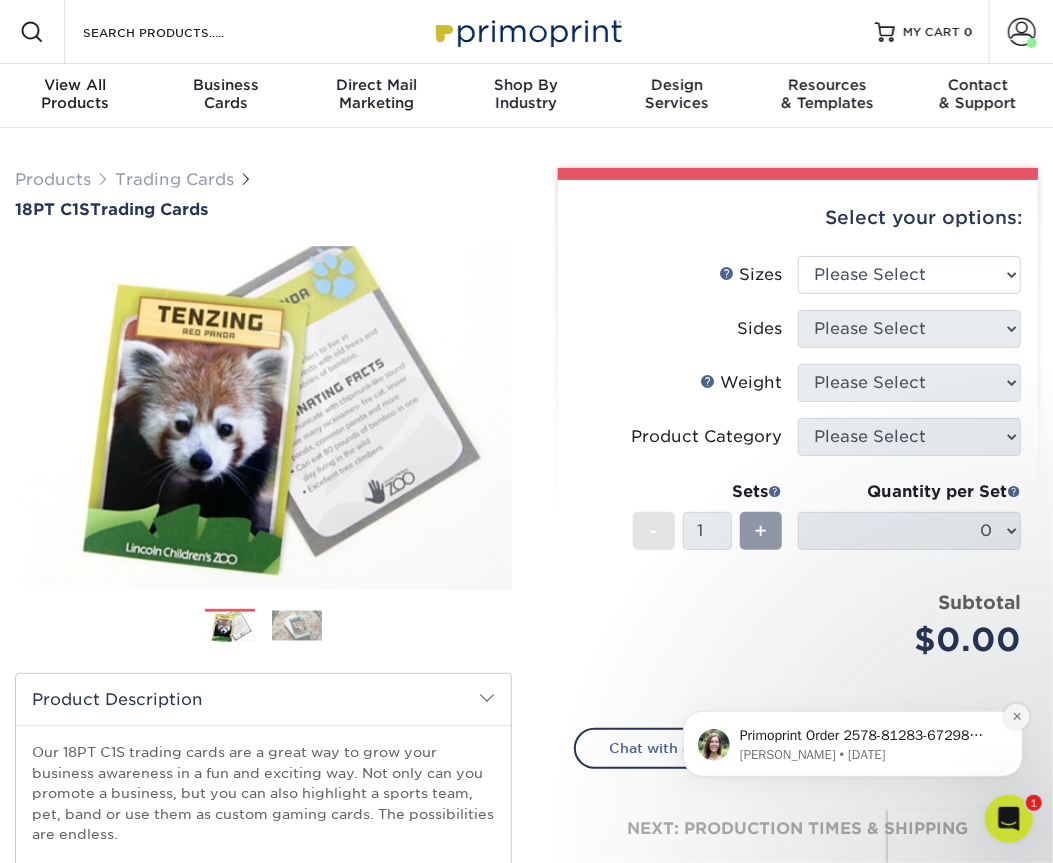 click 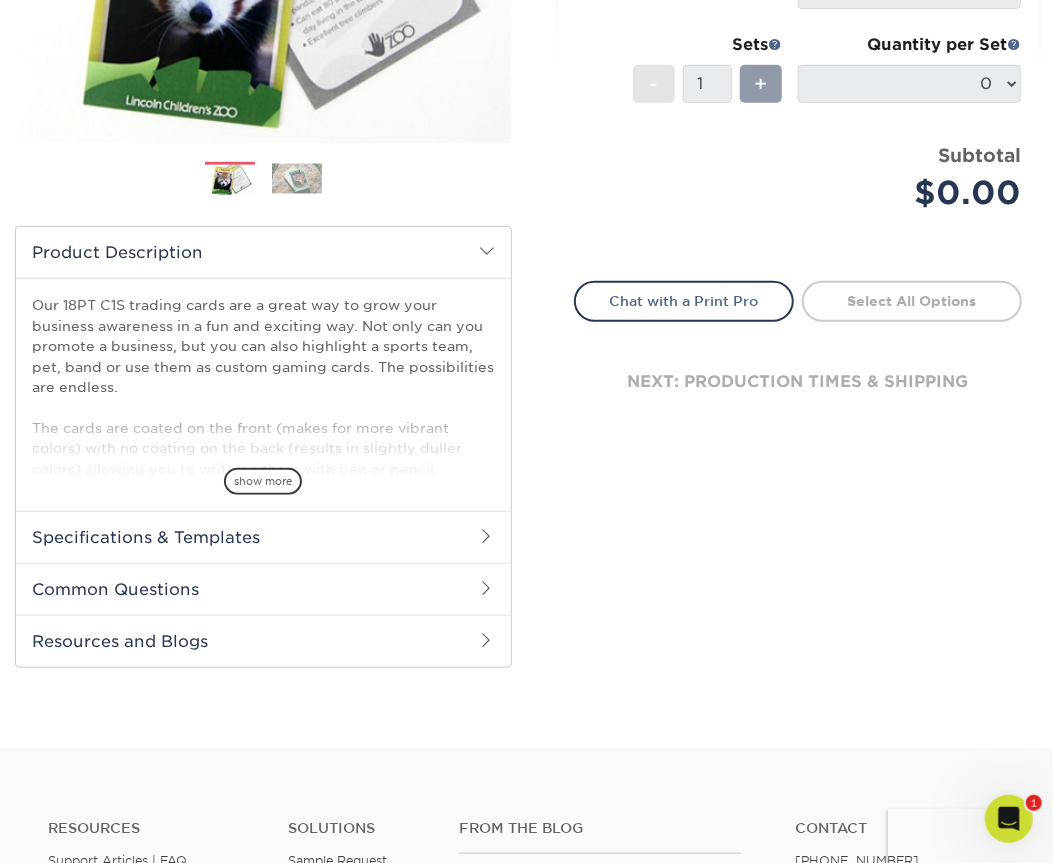 scroll, scrollTop: 0, scrollLeft: 0, axis: both 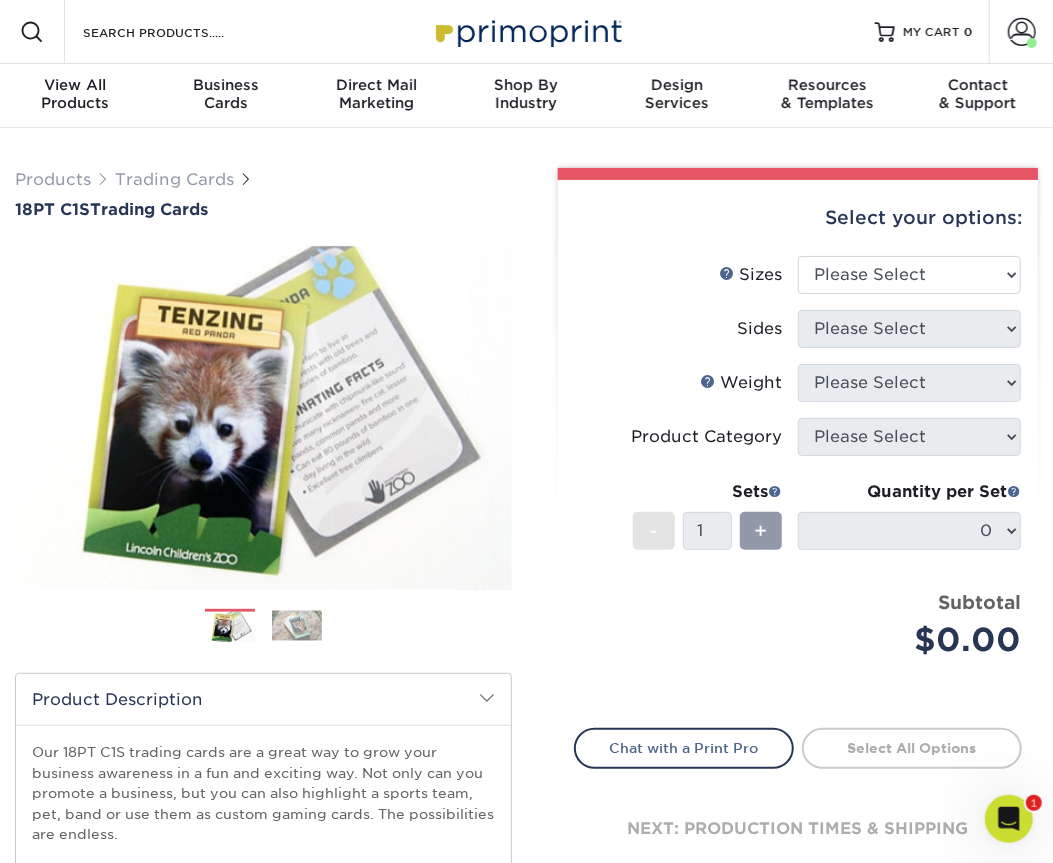 click on "Sizes Help Sizes
Please Select
2.5" x 3.5"" at bounding box center [798, 283] 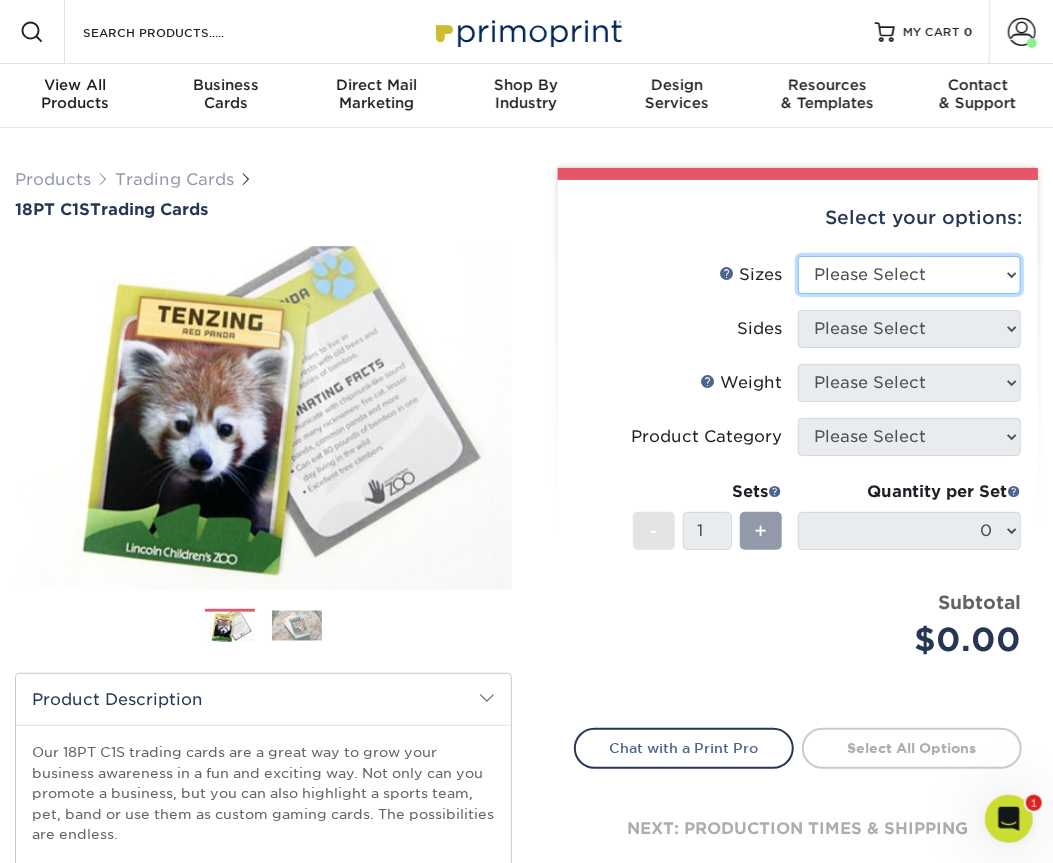 click on "Please Select
2.5" x 3.5"" at bounding box center [909, 275] 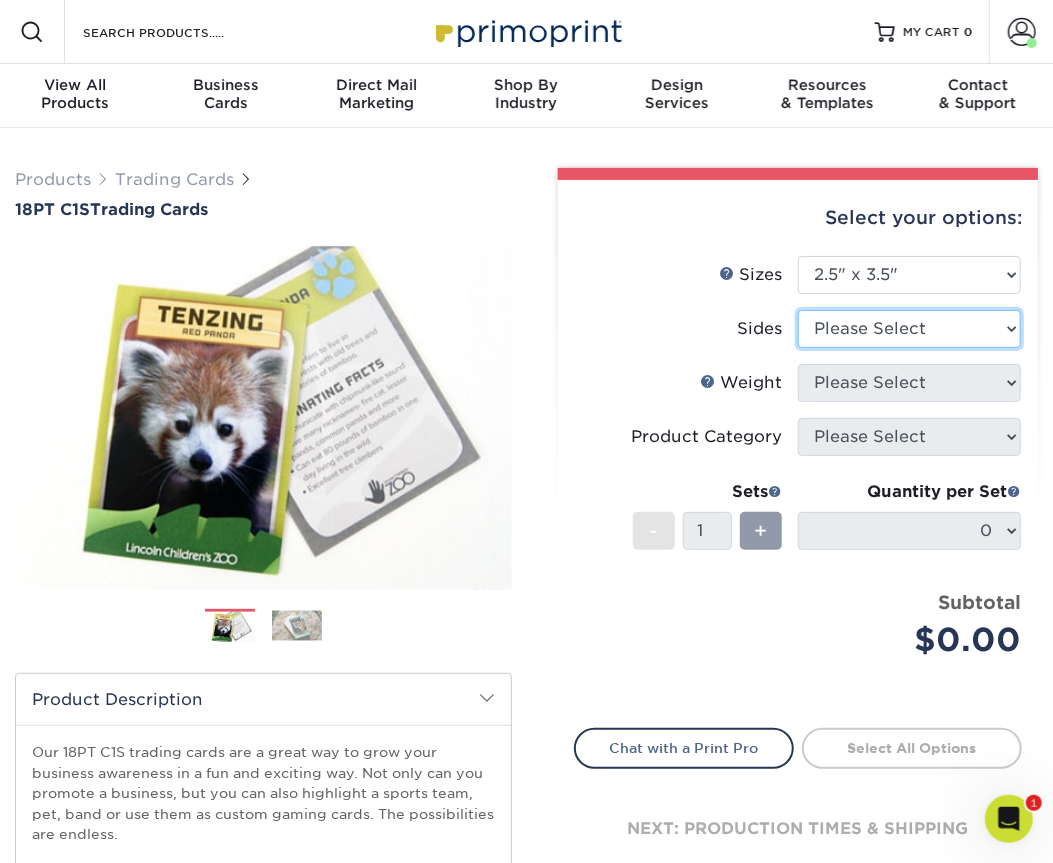 click on "Please Select Print Both Sides Print Front Only" at bounding box center (909, 329) 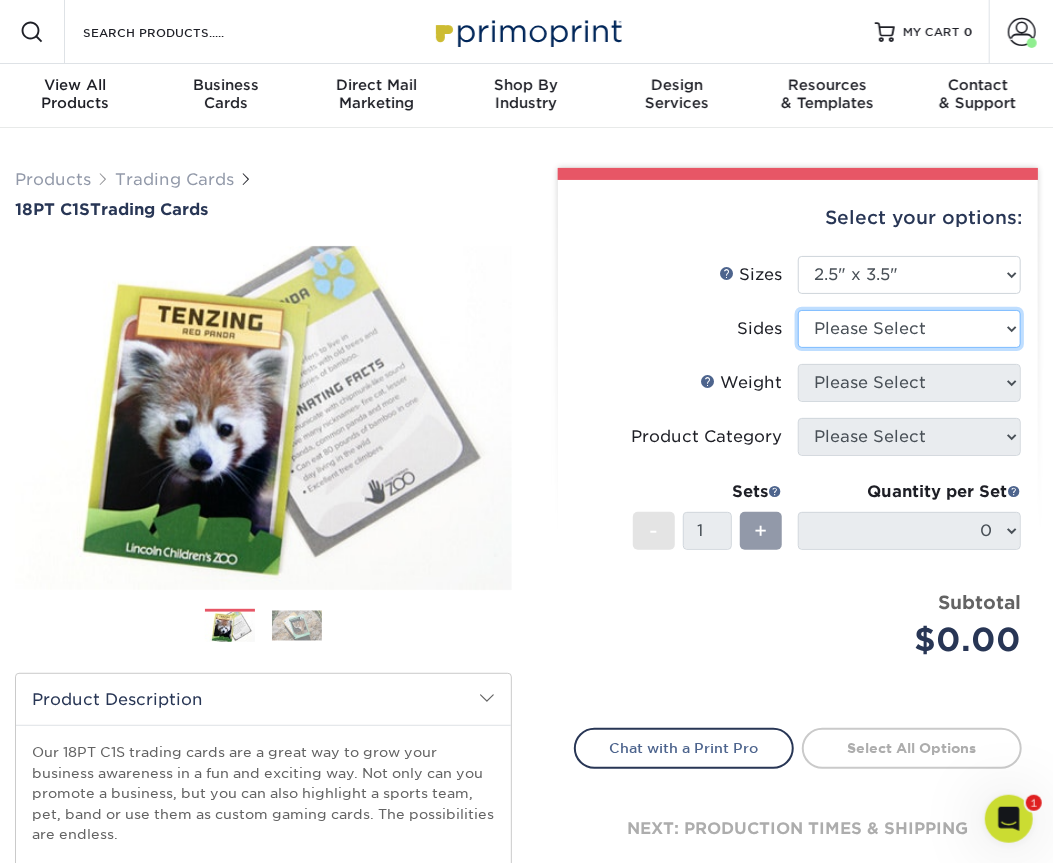 select on "13abbda7-1d64-4f25-8bb2-c179b224825d" 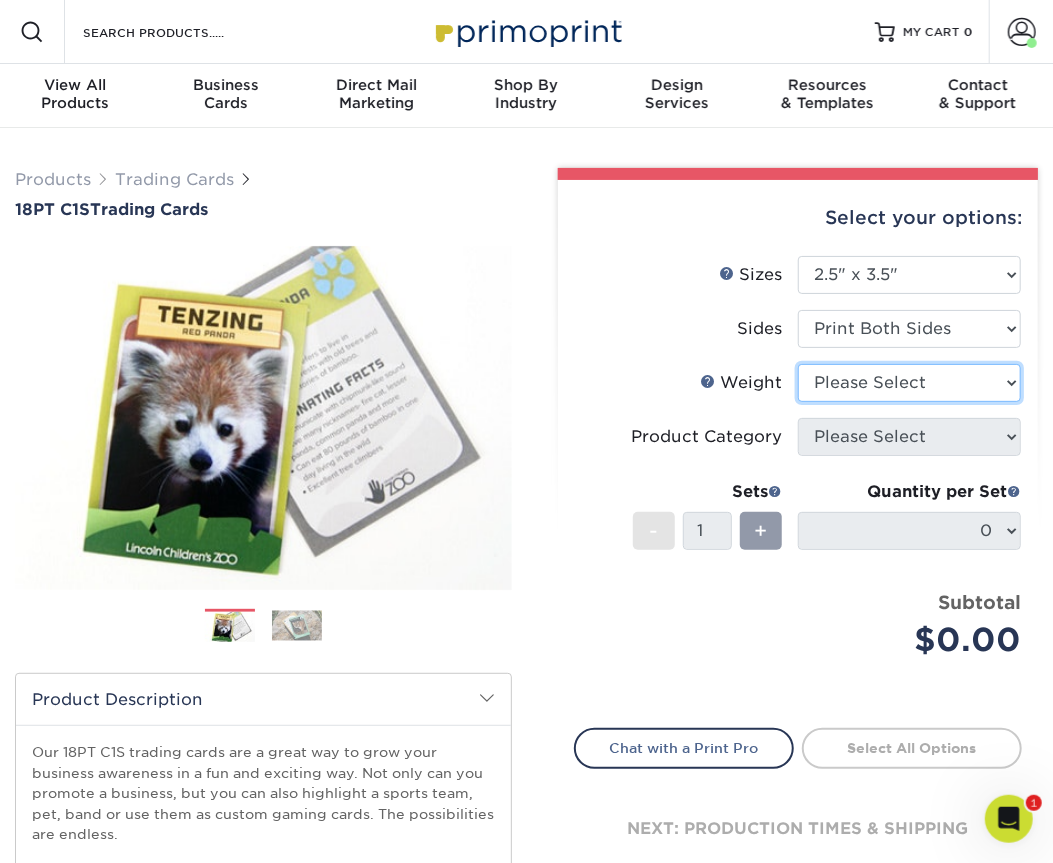 click on "Please Select 18PT C1S" at bounding box center (909, 383) 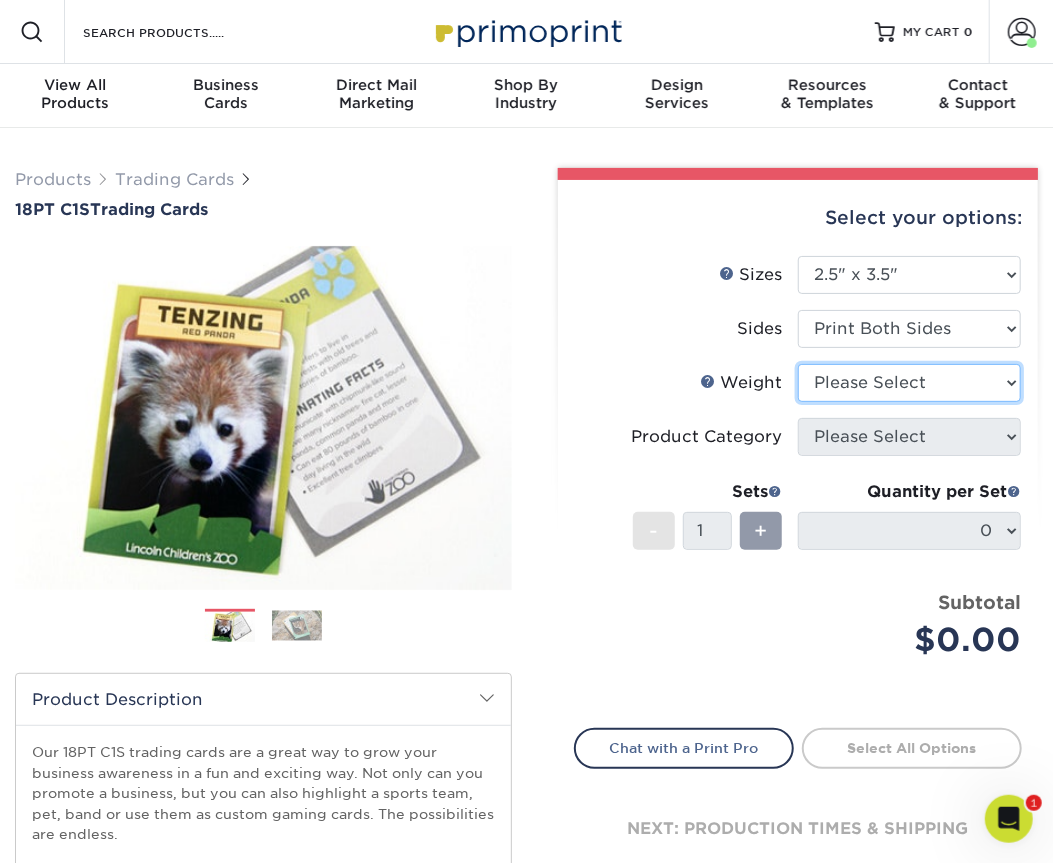 select on "18PTC1S" 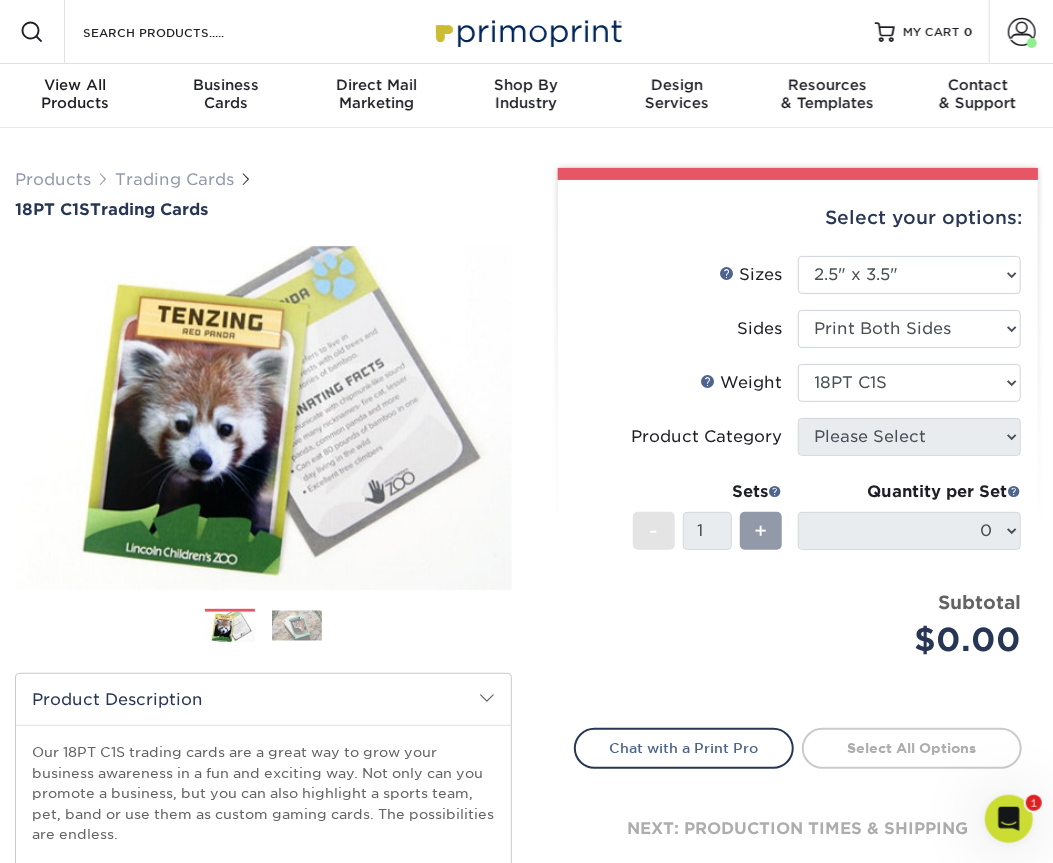 click at bounding box center (0, 0) 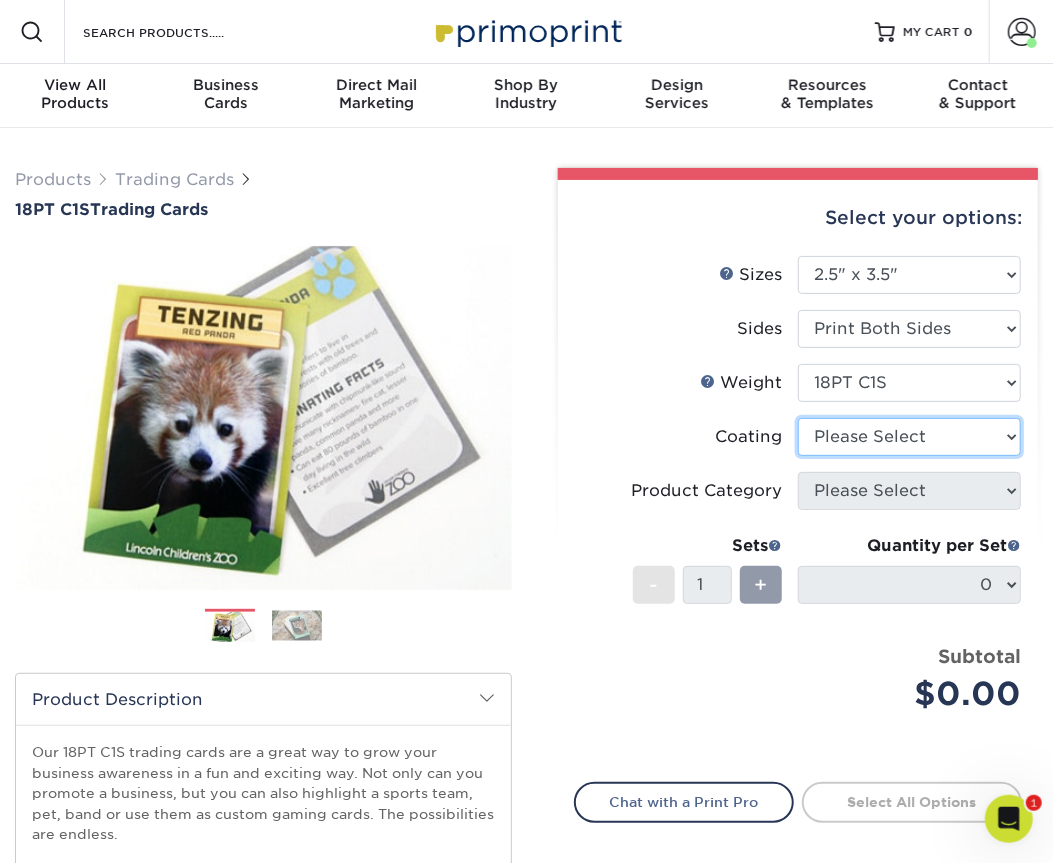 select on "1e8116af-acfc-44b1-83dc-8181aa338834" 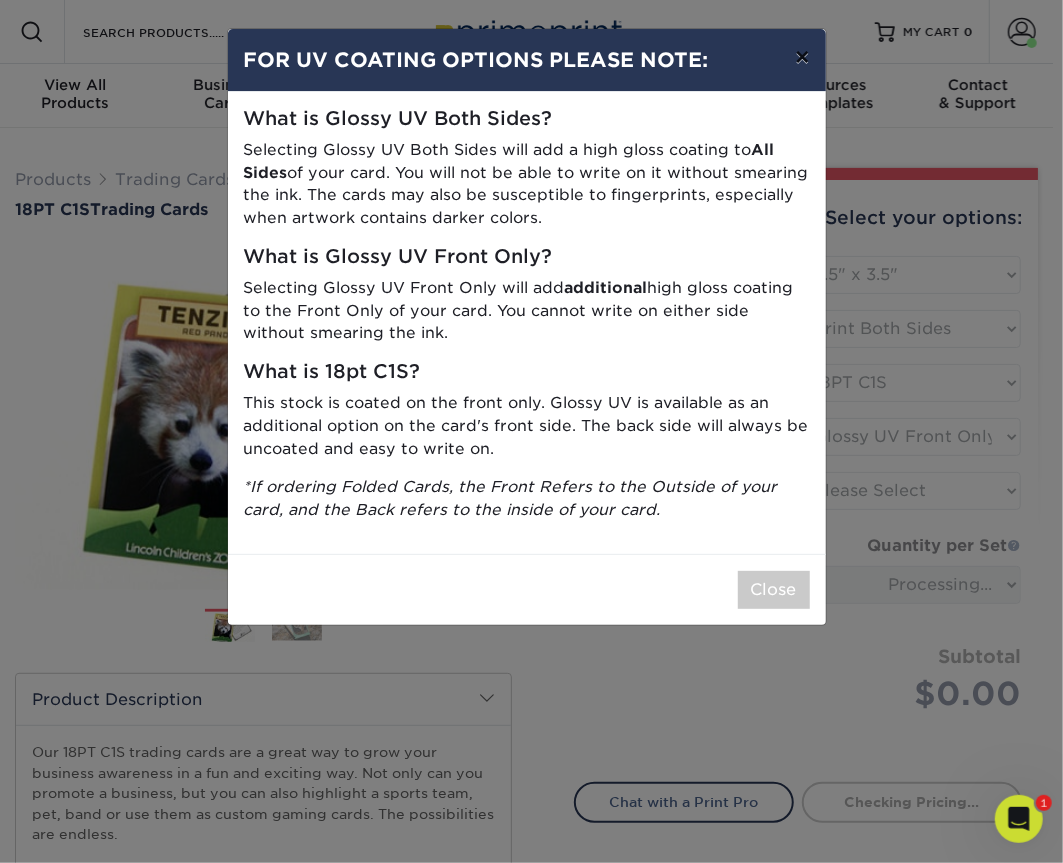 click on "×" at bounding box center (802, 57) 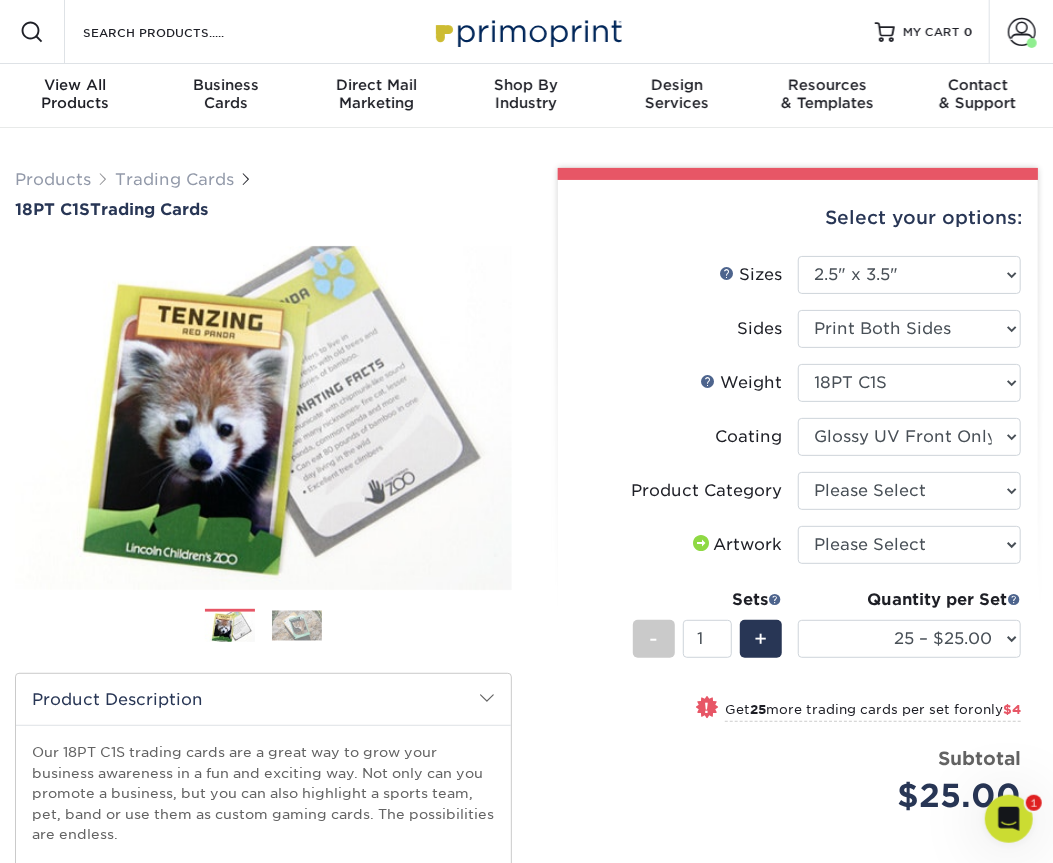 click on "Quantity per Set" at bounding box center [909, 600] 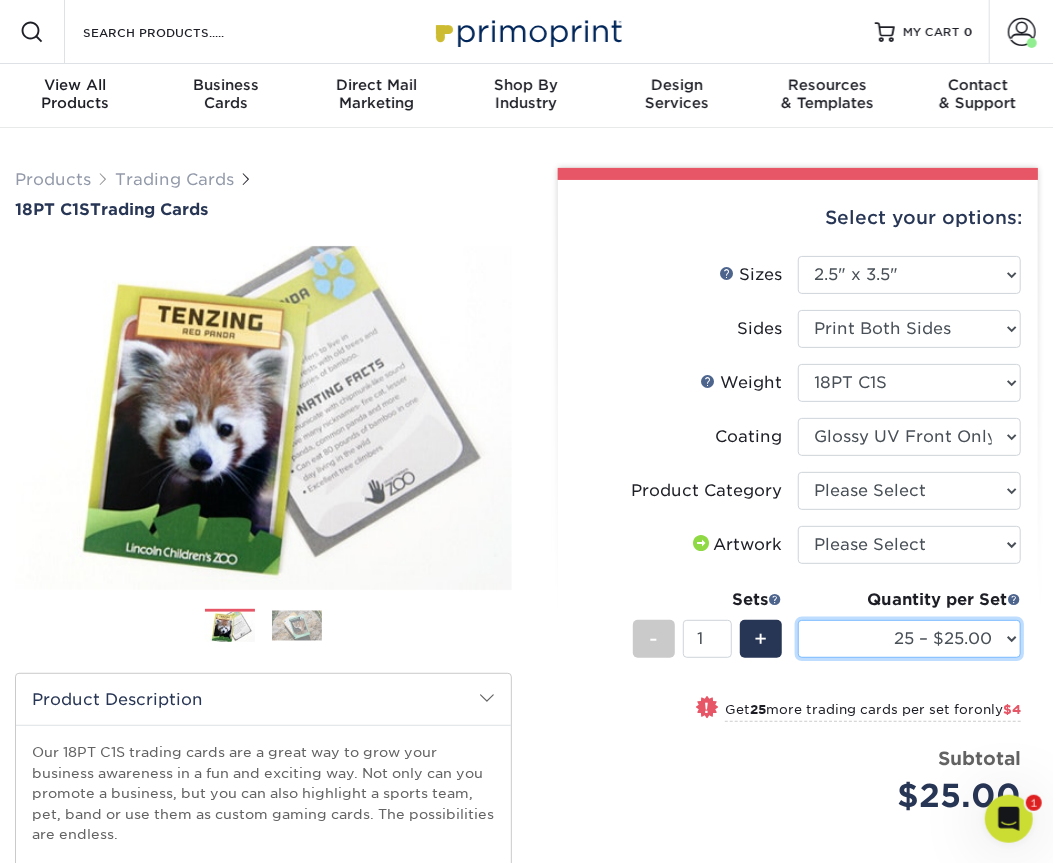 click on "25 – $25.00 50 – $29.00 75 – $37.00 100 – $41.00 250 – $48.00 500 – $58.00 1000 – $78.00 2500 – $155.00 5000 – $212.00 10000 – $413.00 15000 – $611.00 20000 – $813.00 25000 – $994.00" at bounding box center (909, 639) 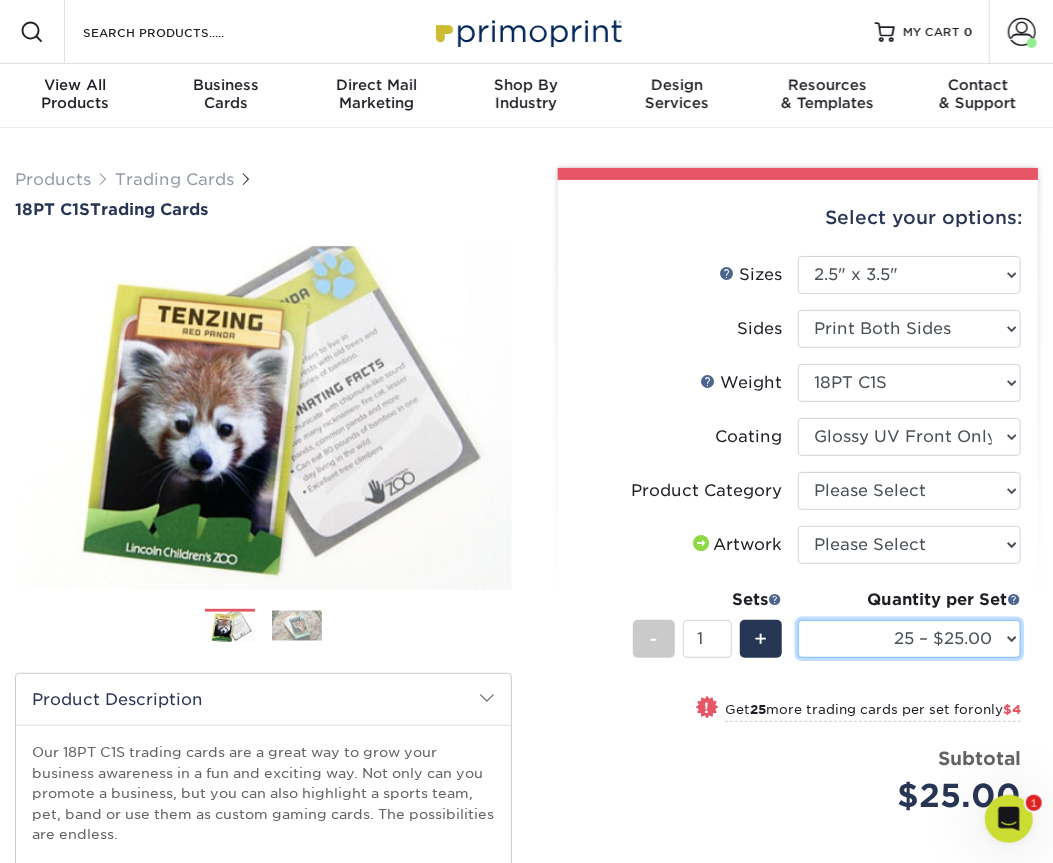 select on "5000 – $212.00" 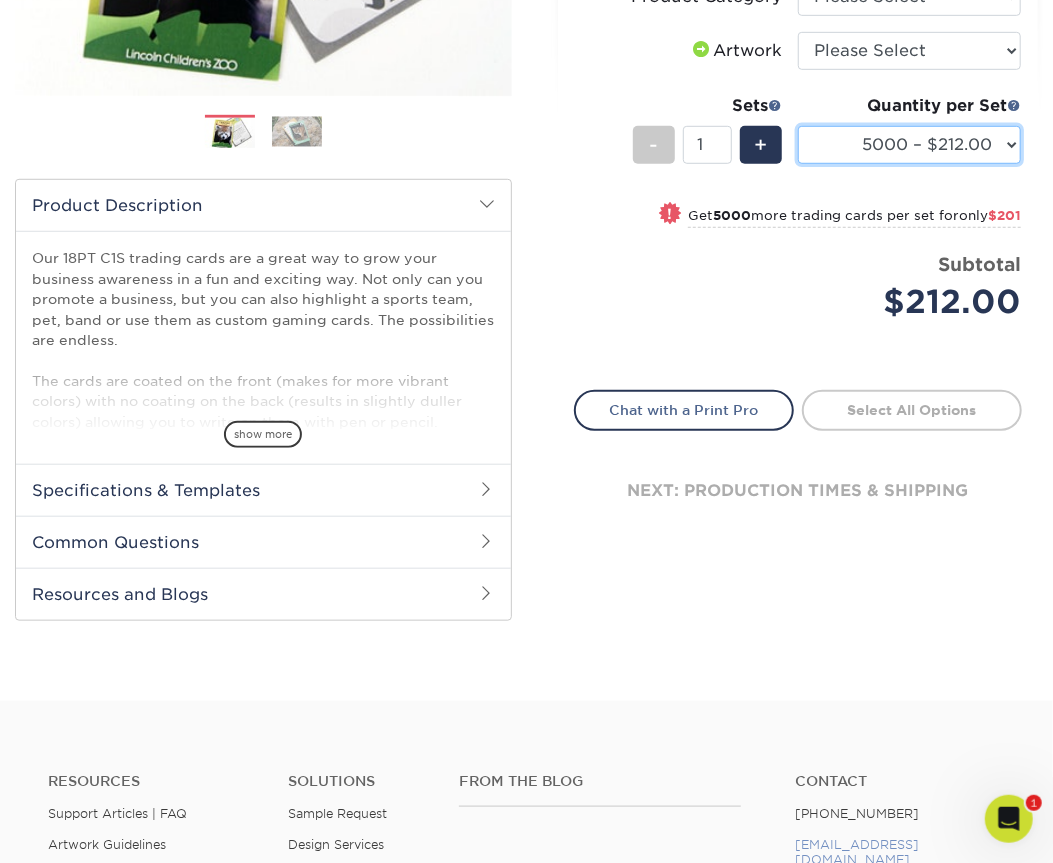 scroll, scrollTop: 493, scrollLeft: 0, axis: vertical 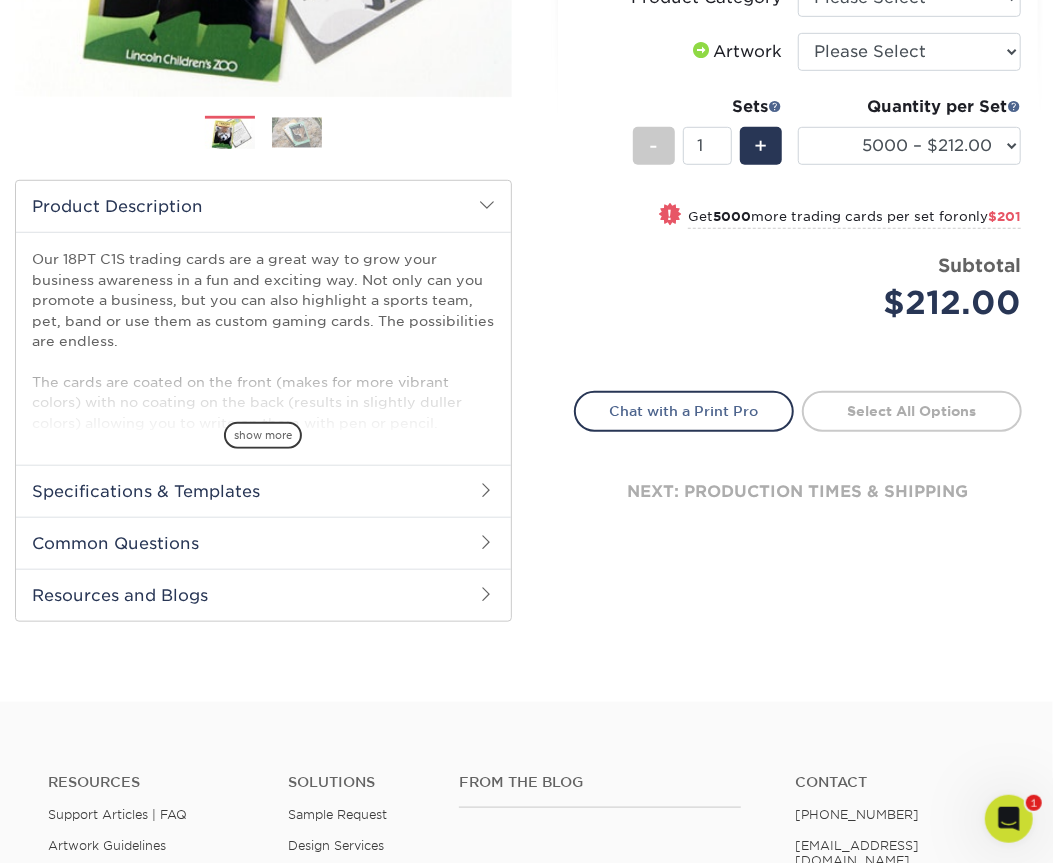 click on "Select All Options" at bounding box center [912, 411] 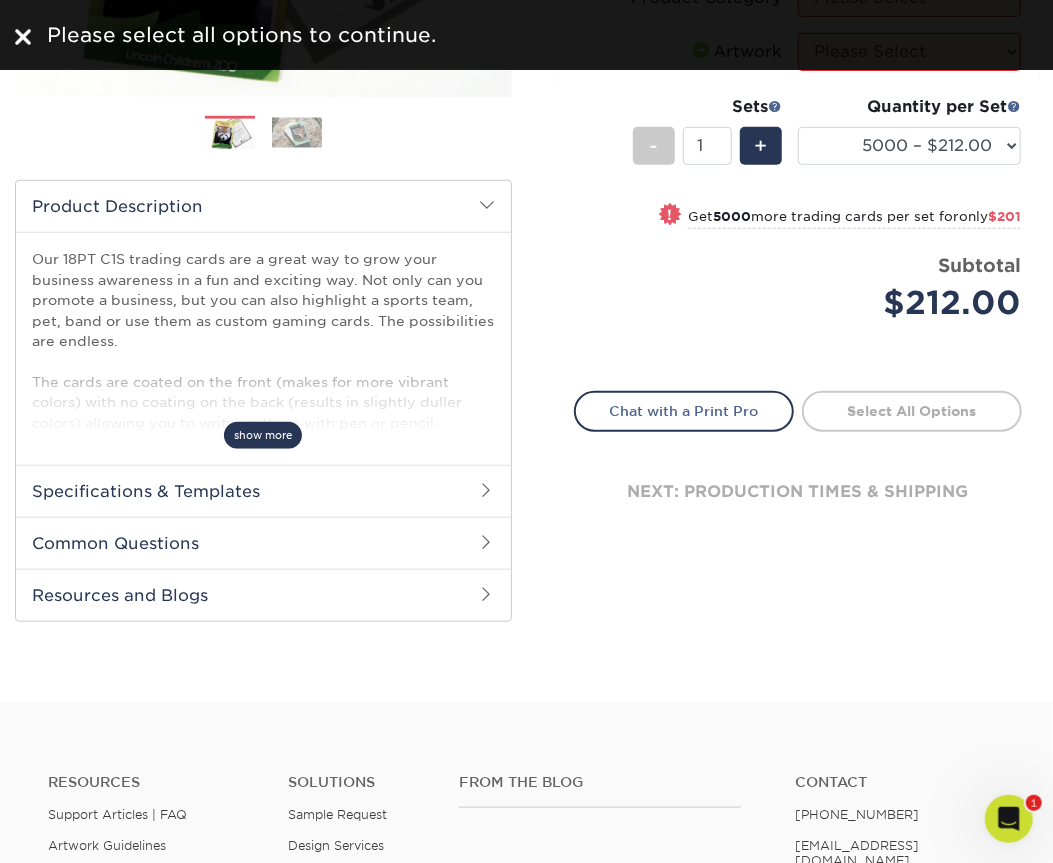 click on "show more" at bounding box center [263, 435] 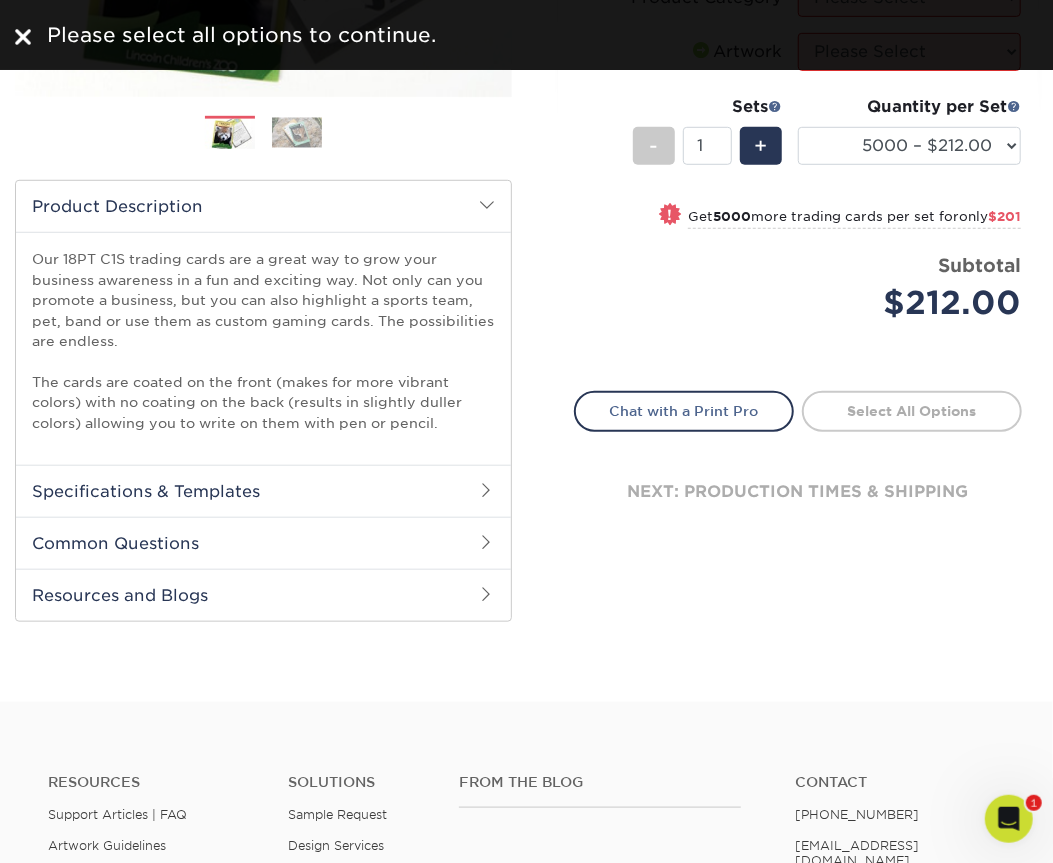 click on "Specifications & Templates" at bounding box center [263, 491] 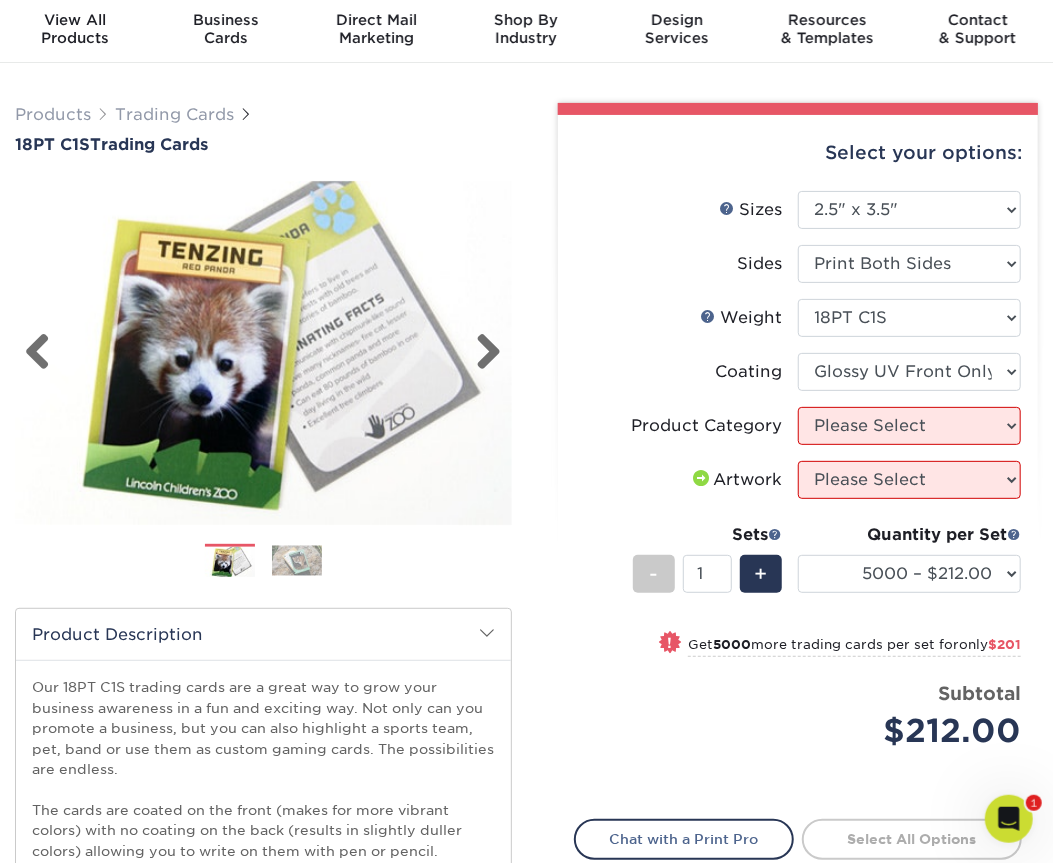 scroll, scrollTop: 0, scrollLeft: 0, axis: both 